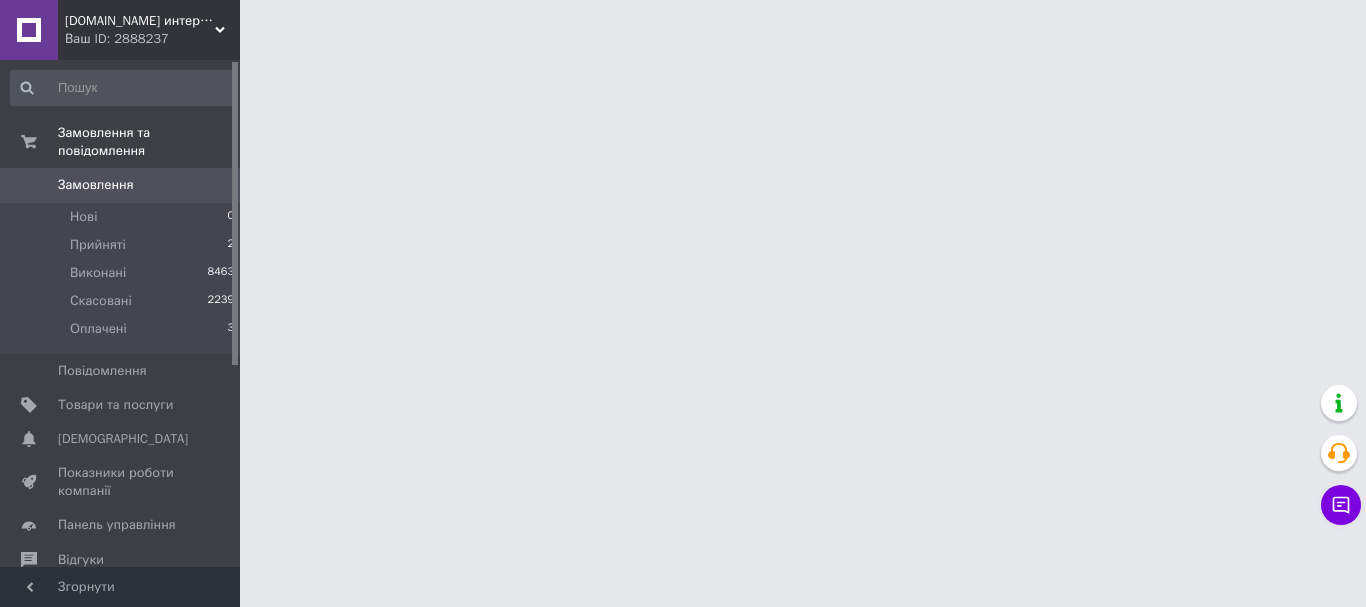 scroll, scrollTop: 0, scrollLeft: 0, axis: both 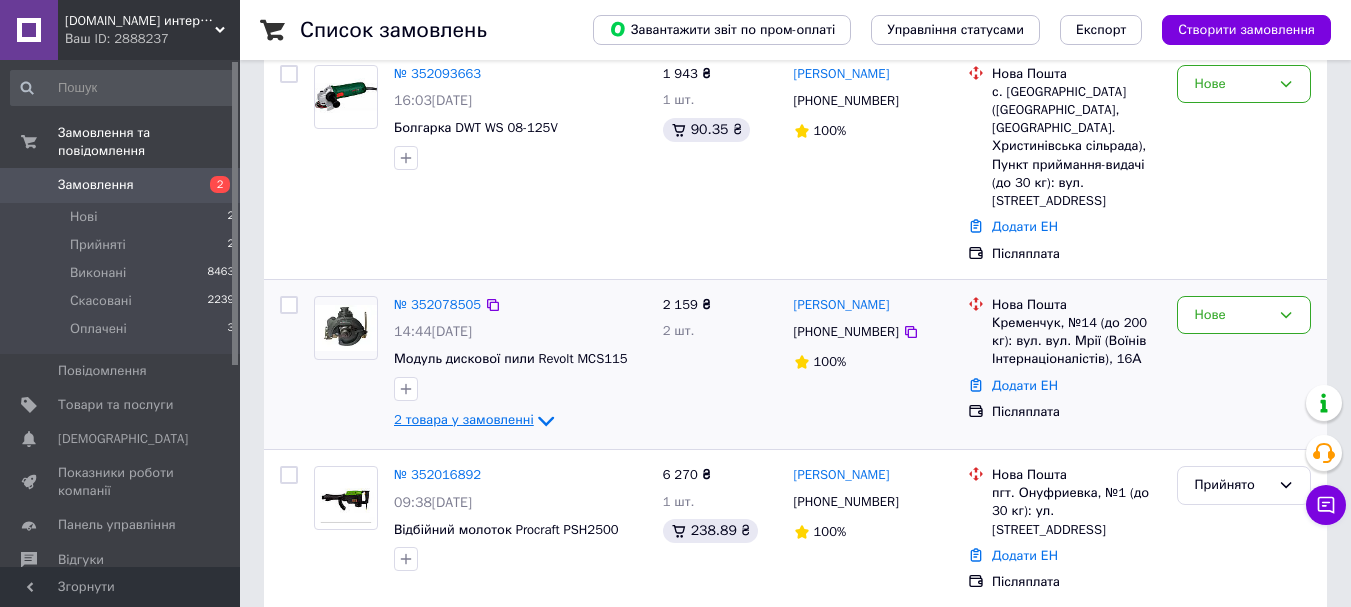 click on "2 товара у замовленні" at bounding box center [464, 420] 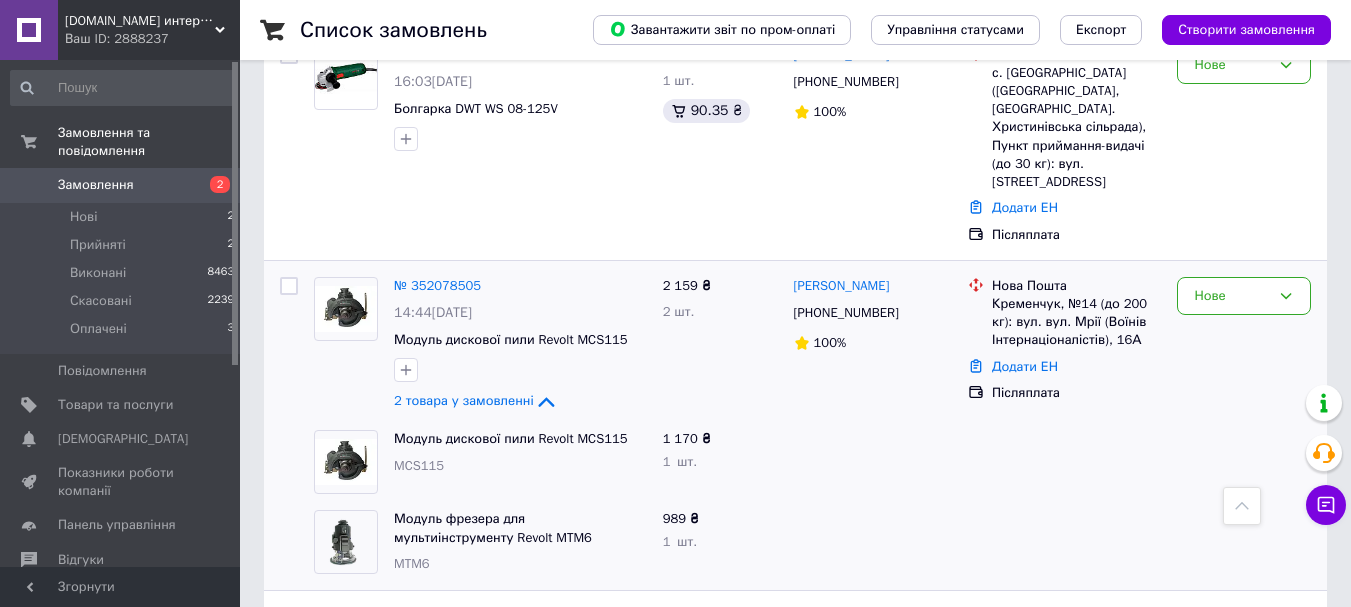 scroll, scrollTop: 167, scrollLeft: 0, axis: vertical 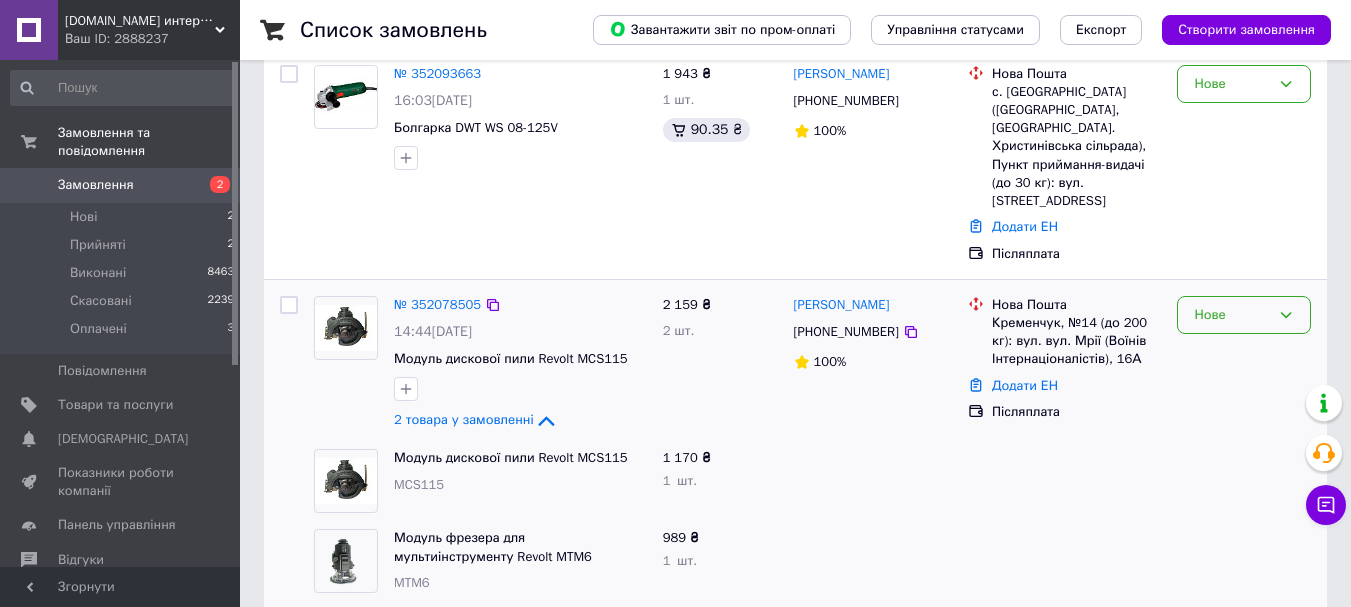click on "Нове" at bounding box center [1244, 315] 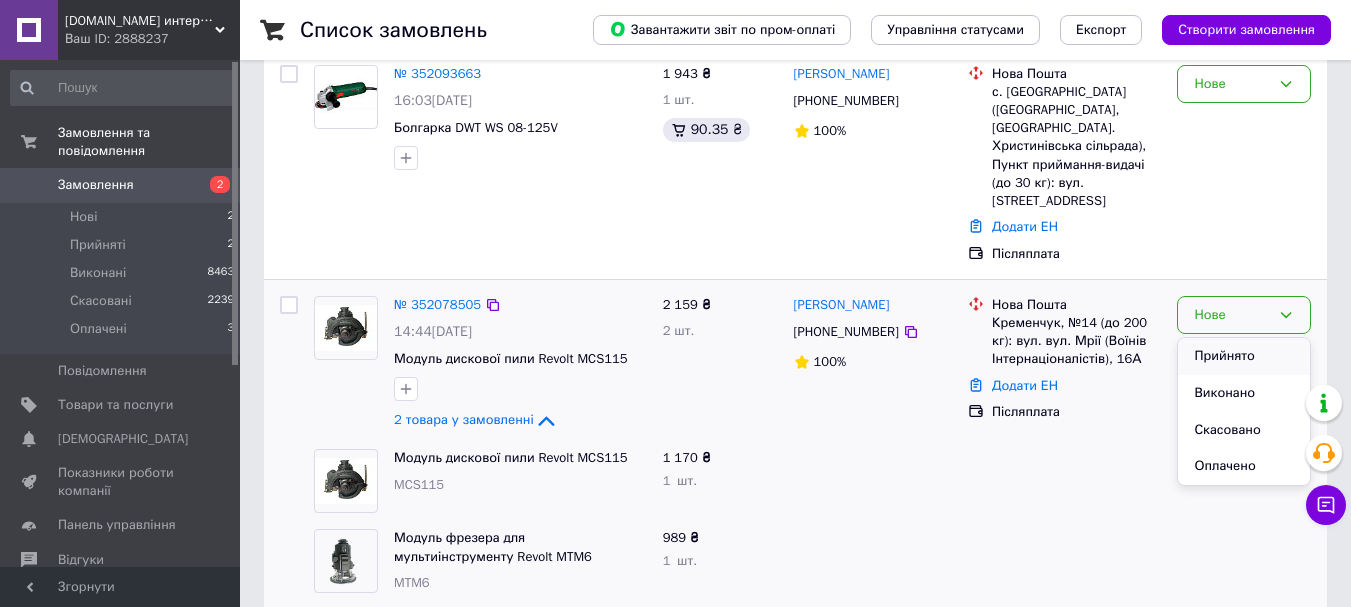 click on "Прийнято" at bounding box center (1244, 356) 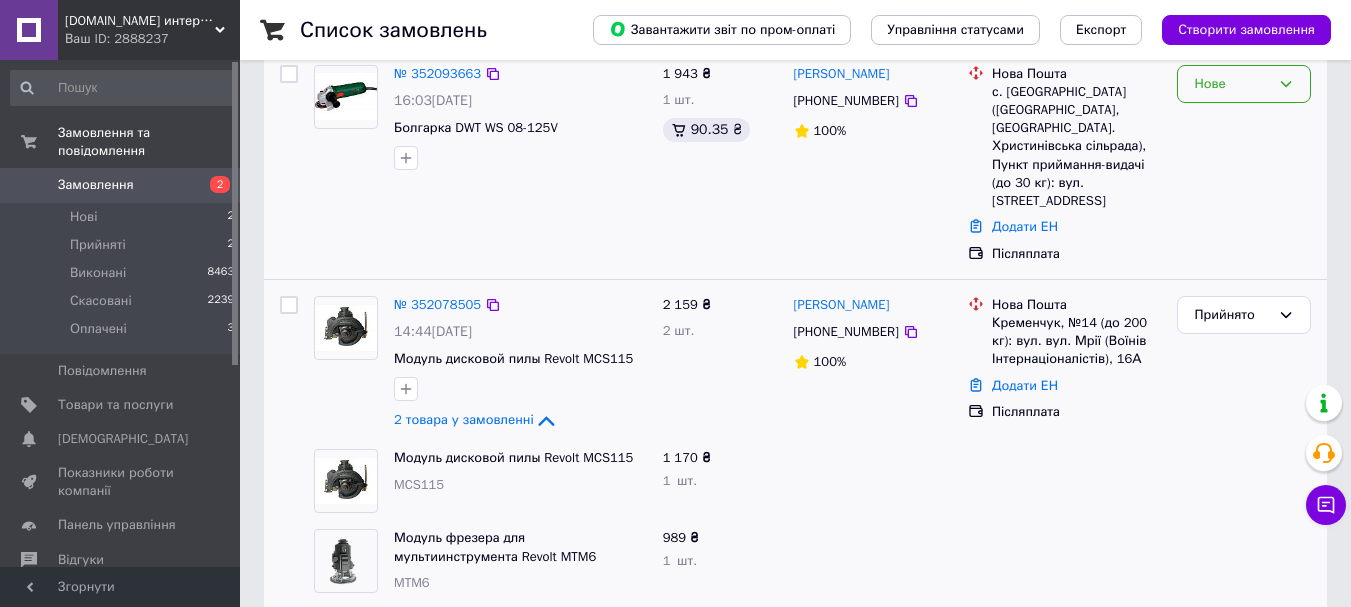 scroll, scrollTop: 0, scrollLeft: 0, axis: both 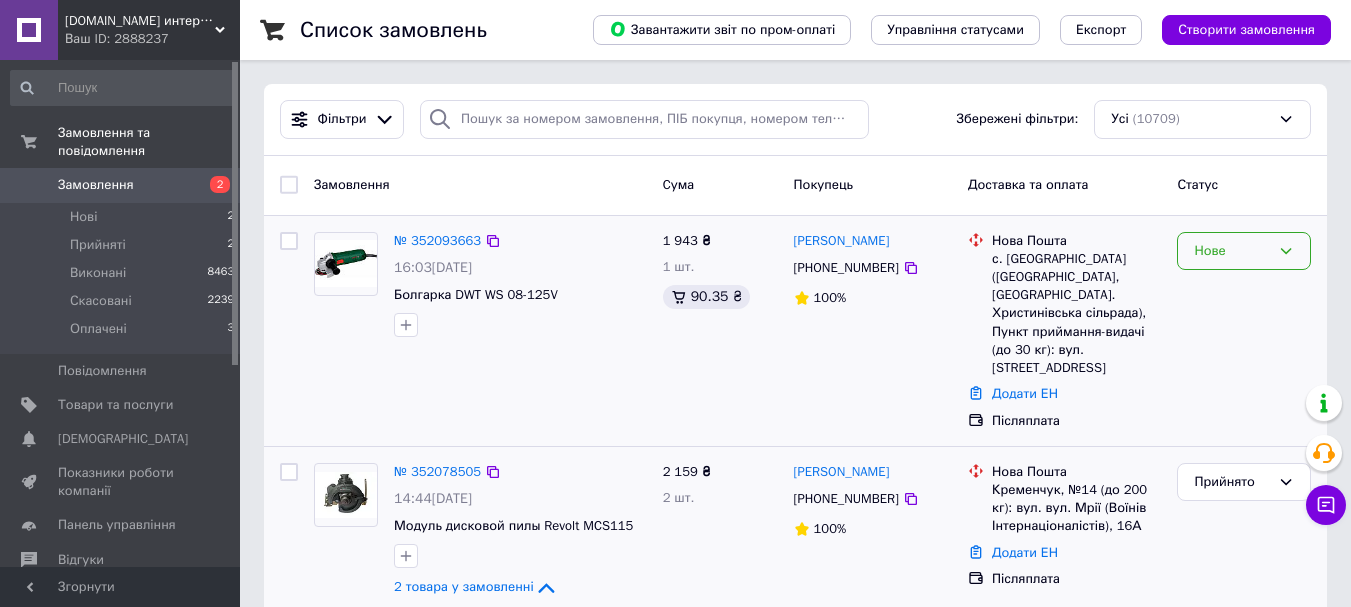 click on "Нове" at bounding box center (1232, 251) 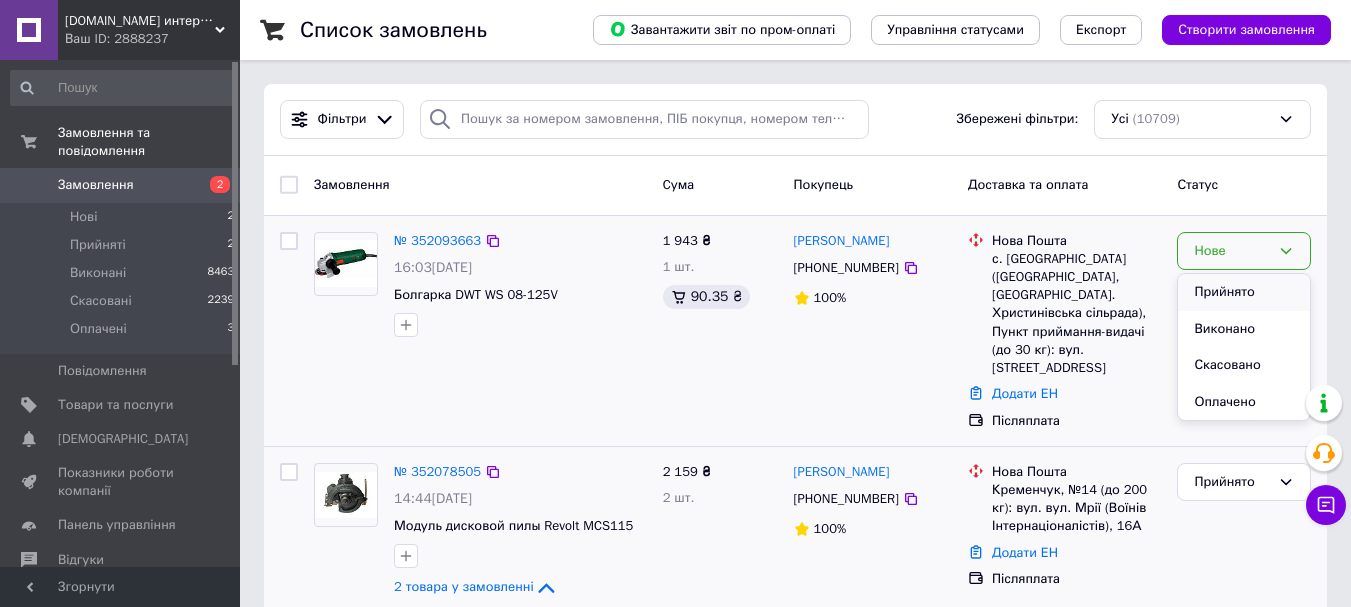 click on "Прийнято" at bounding box center (1244, 292) 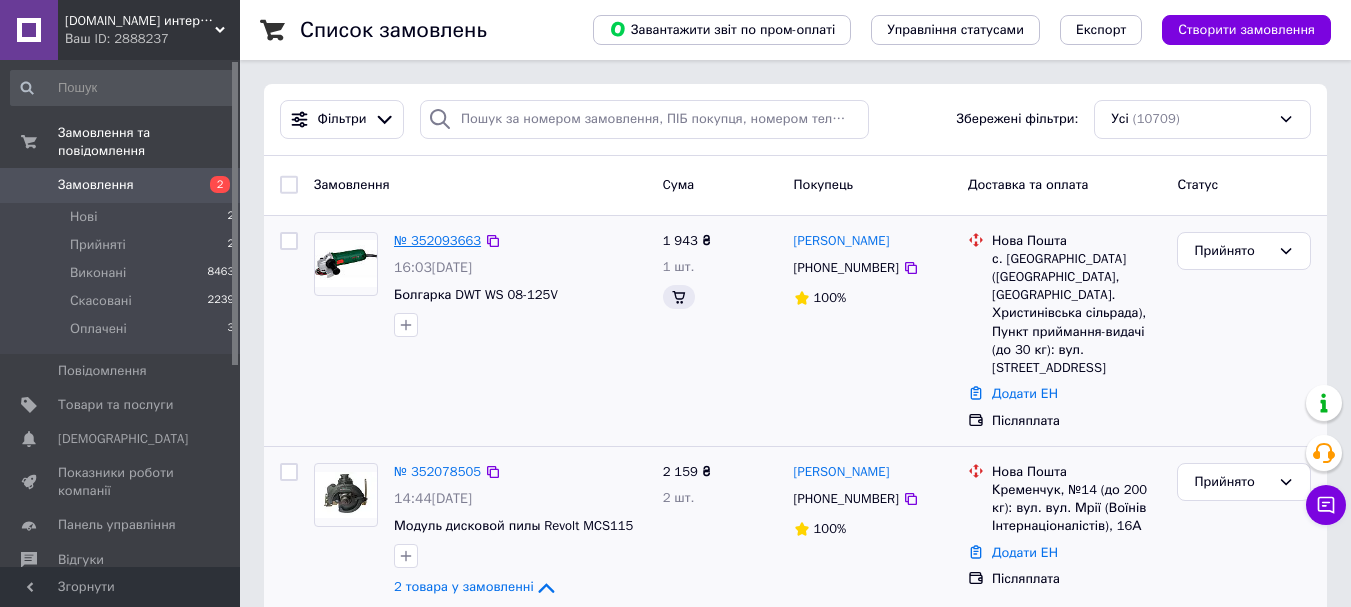 click on "№ 352093663" at bounding box center [437, 240] 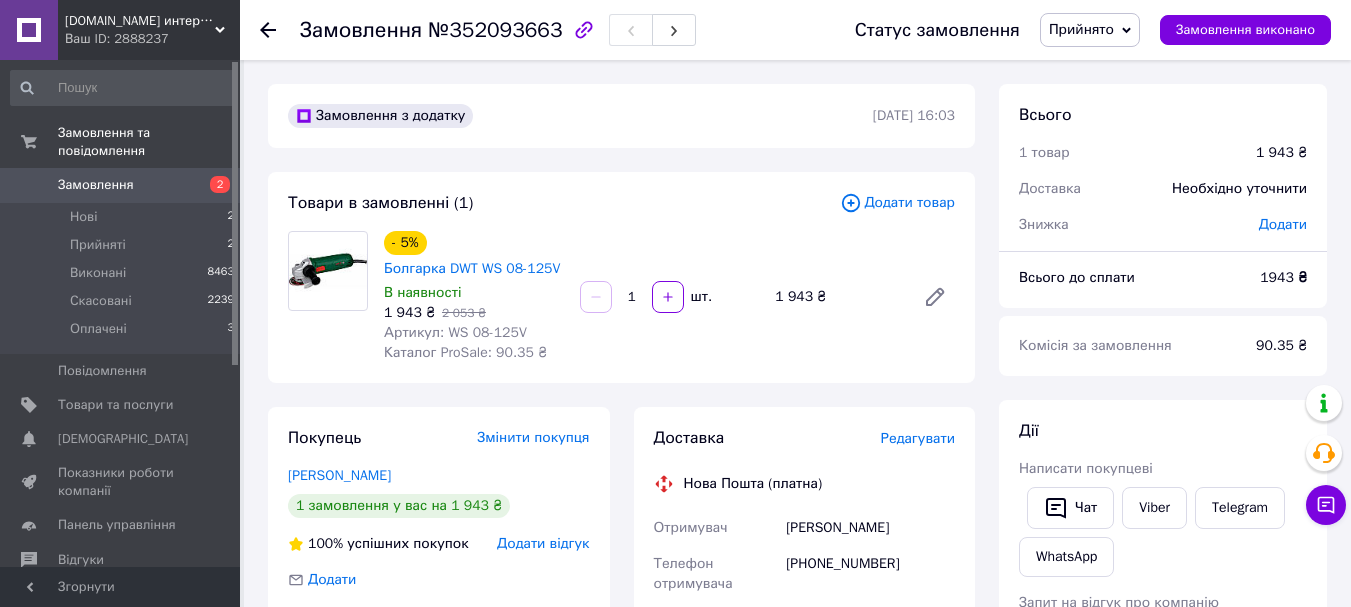 scroll, scrollTop: 167, scrollLeft: 0, axis: vertical 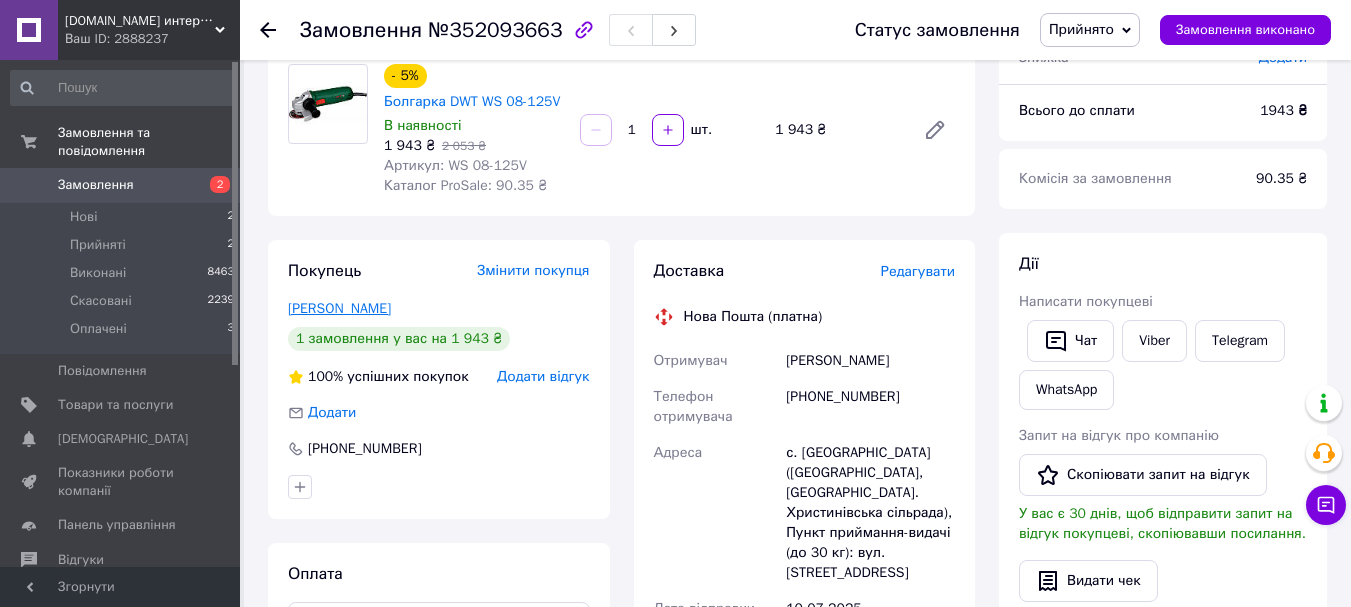 click on "[PERSON_NAME]" at bounding box center [339, 308] 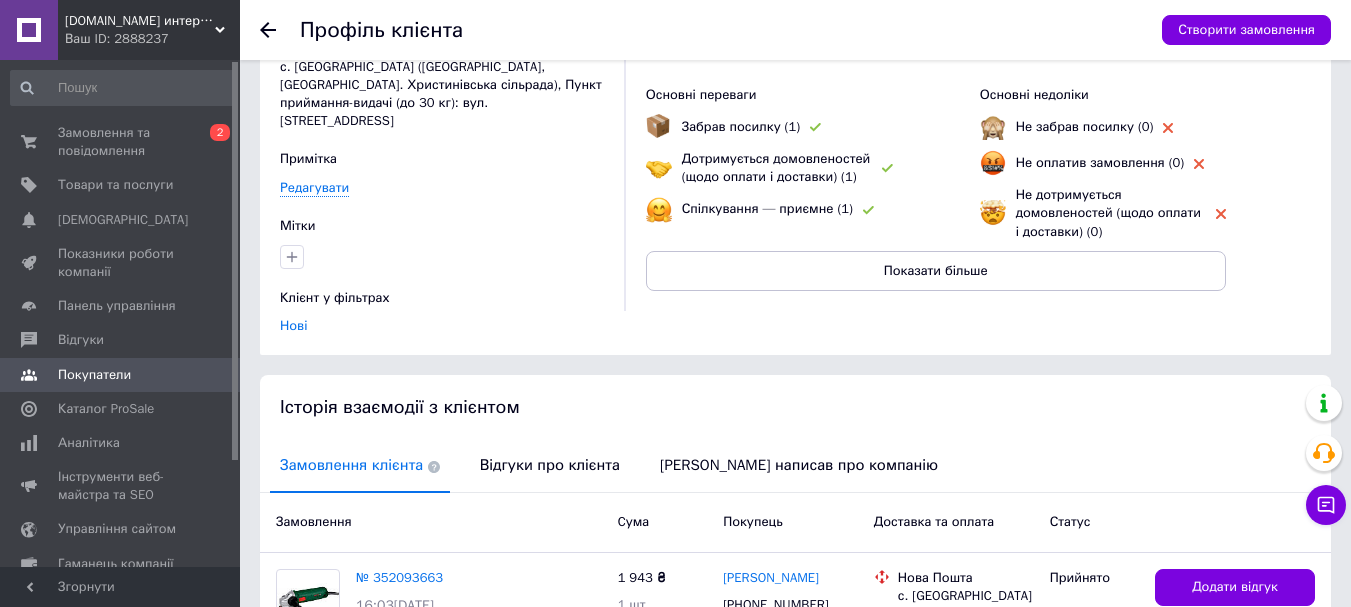 scroll, scrollTop: 167, scrollLeft: 0, axis: vertical 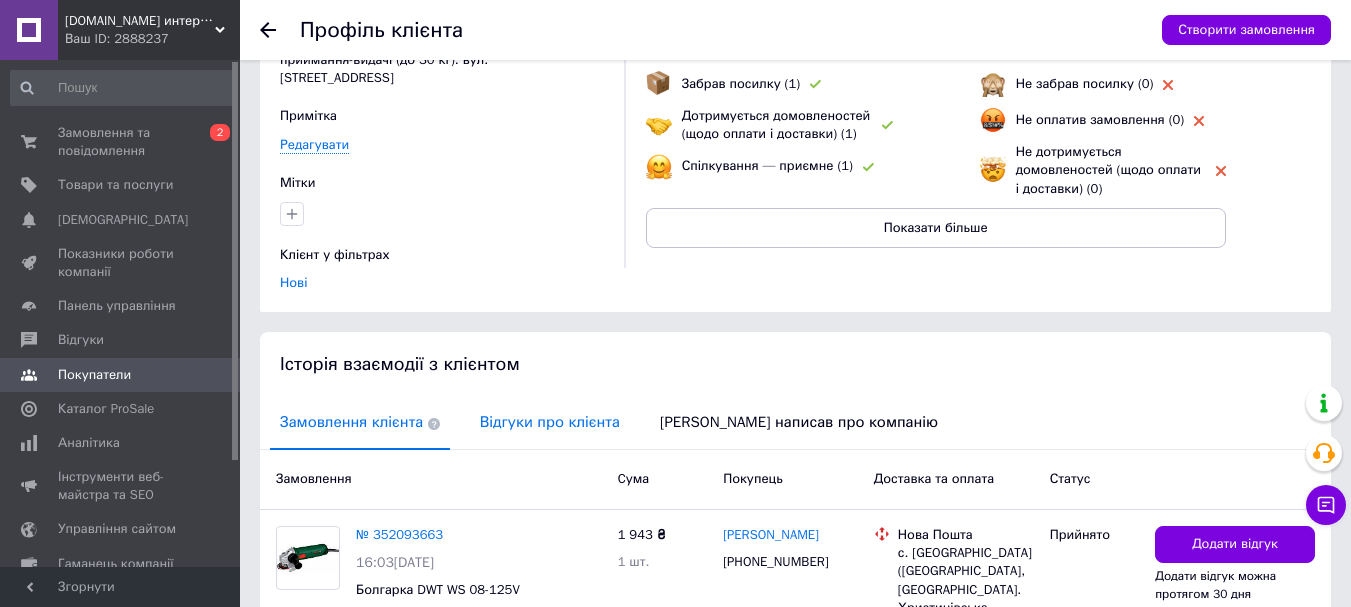 click on "Відгуки про клієнта" at bounding box center [550, 422] 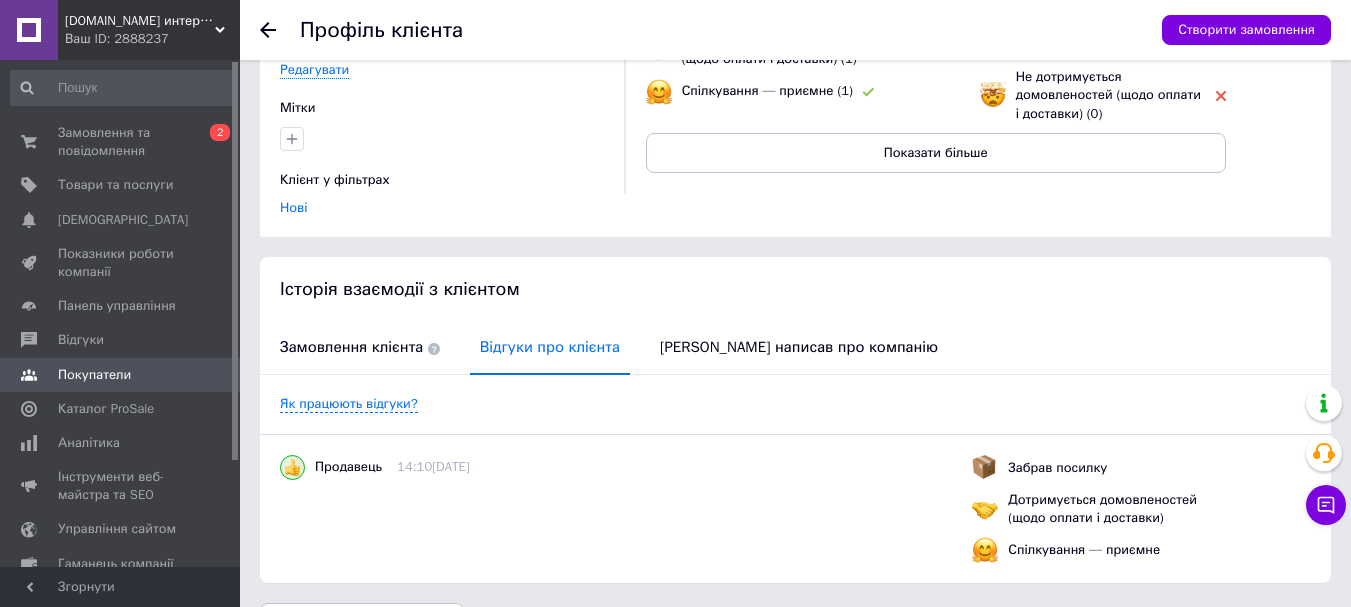 scroll, scrollTop: 280, scrollLeft: 0, axis: vertical 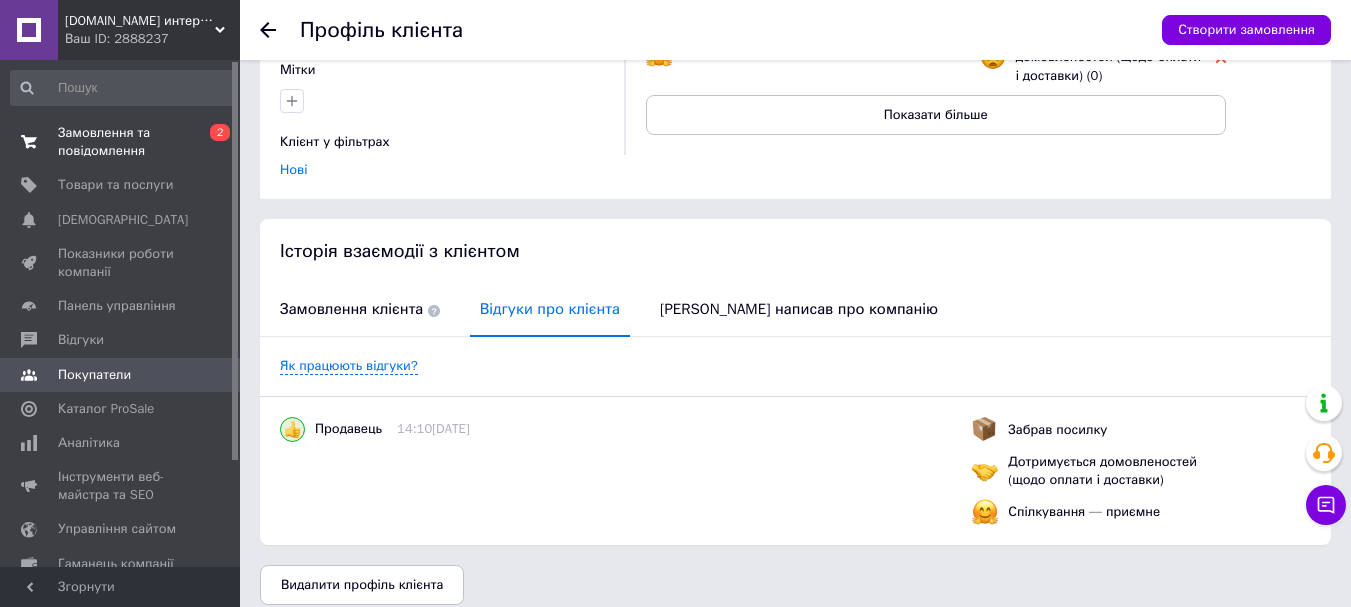 click on "Замовлення та повідомлення" at bounding box center (121, 142) 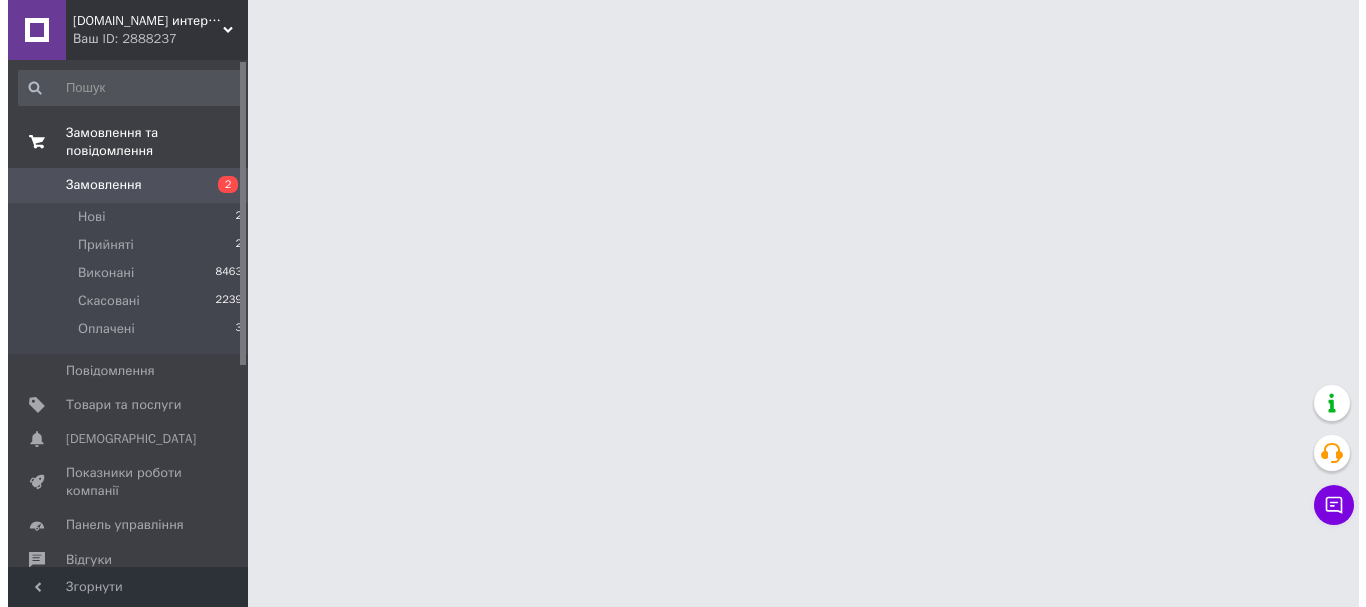 scroll, scrollTop: 0, scrollLeft: 0, axis: both 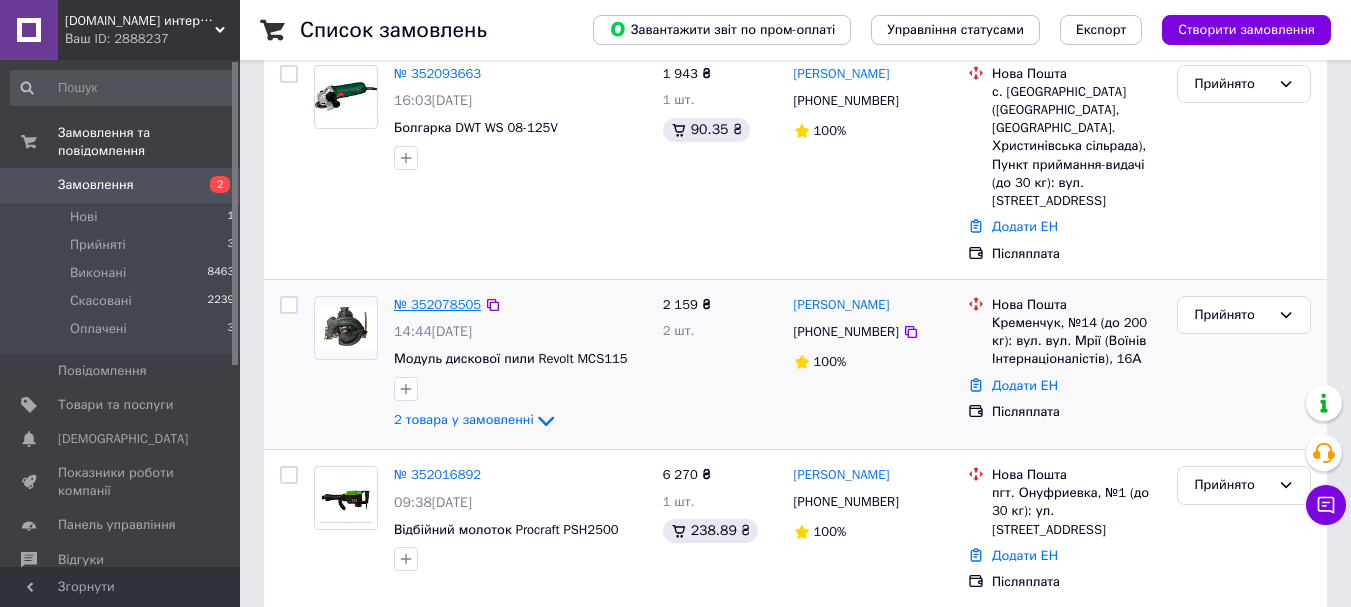click on "№ 352078505" at bounding box center [437, 304] 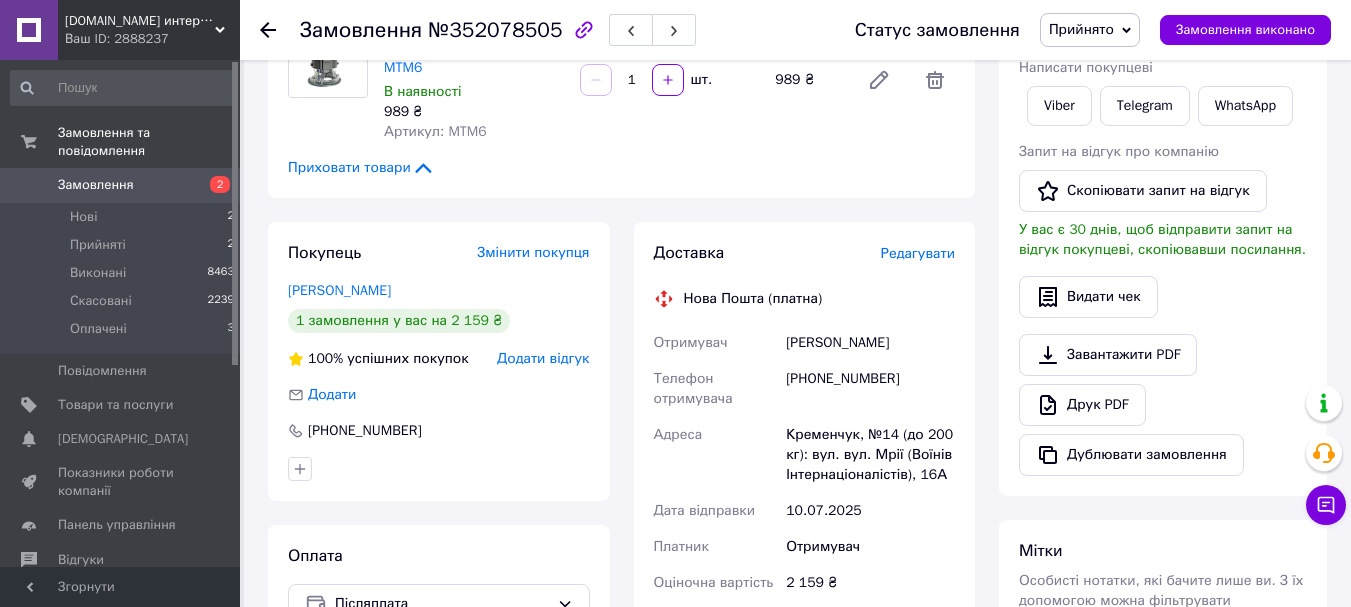 scroll, scrollTop: 0, scrollLeft: 0, axis: both 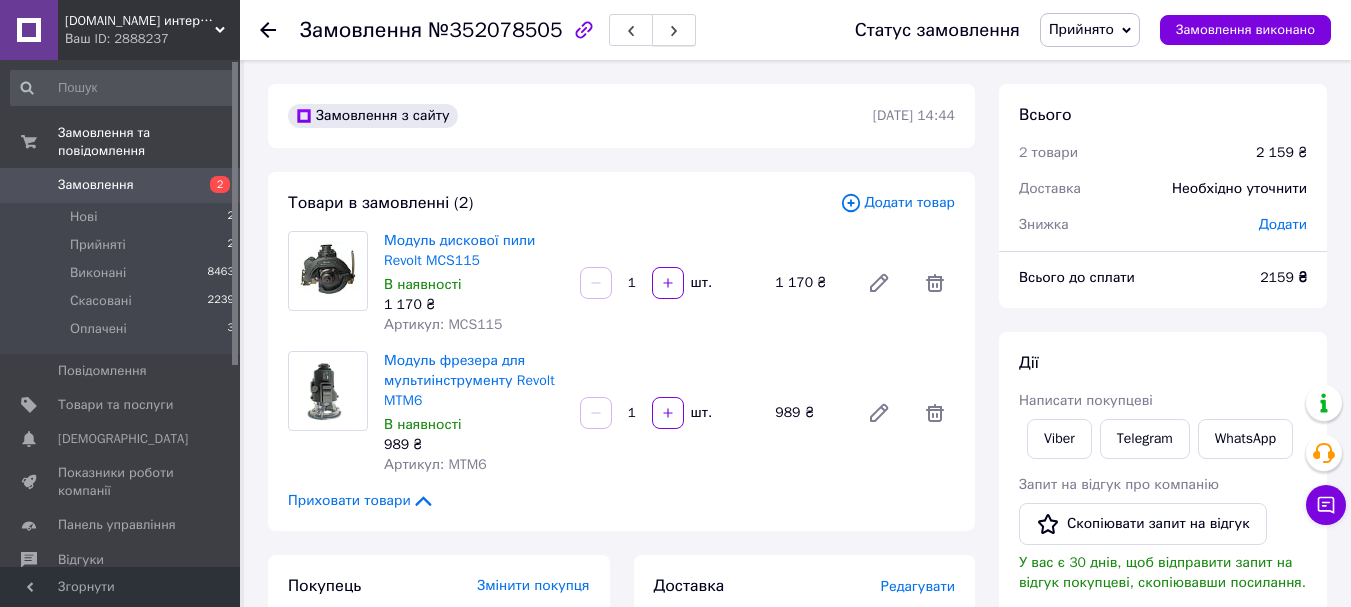 click 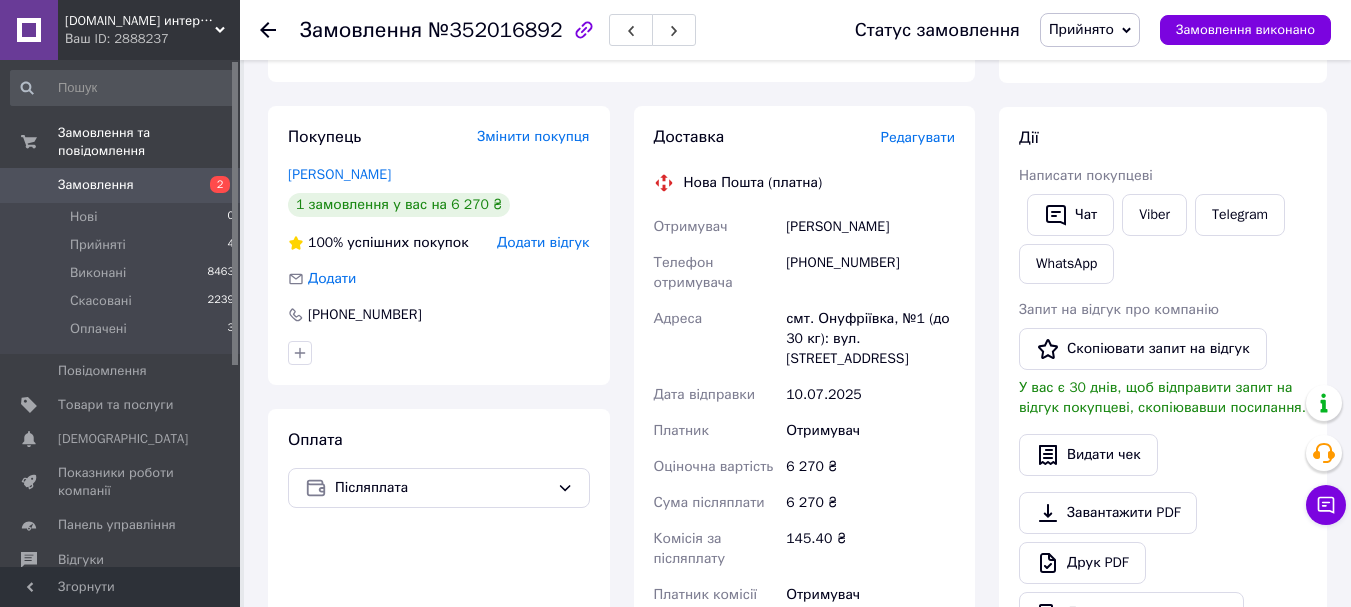 scroll, scrollTop: 333, scrollLeft: 0, axis: vertical 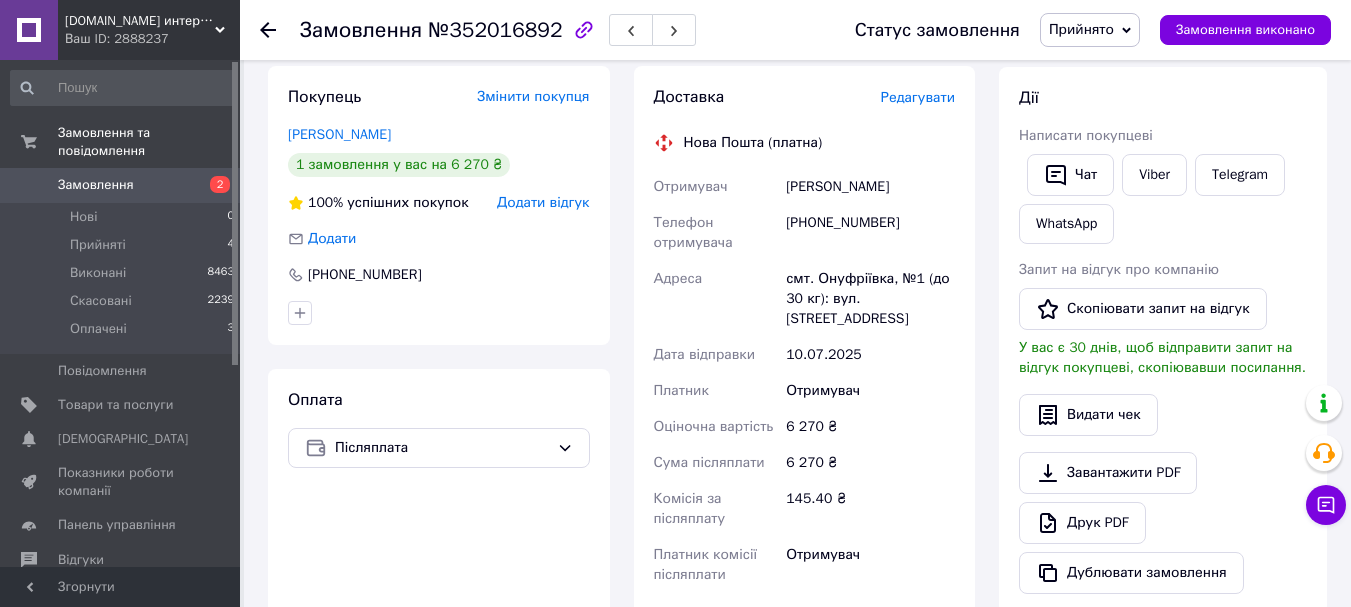 click at bounding box center (29, 185) 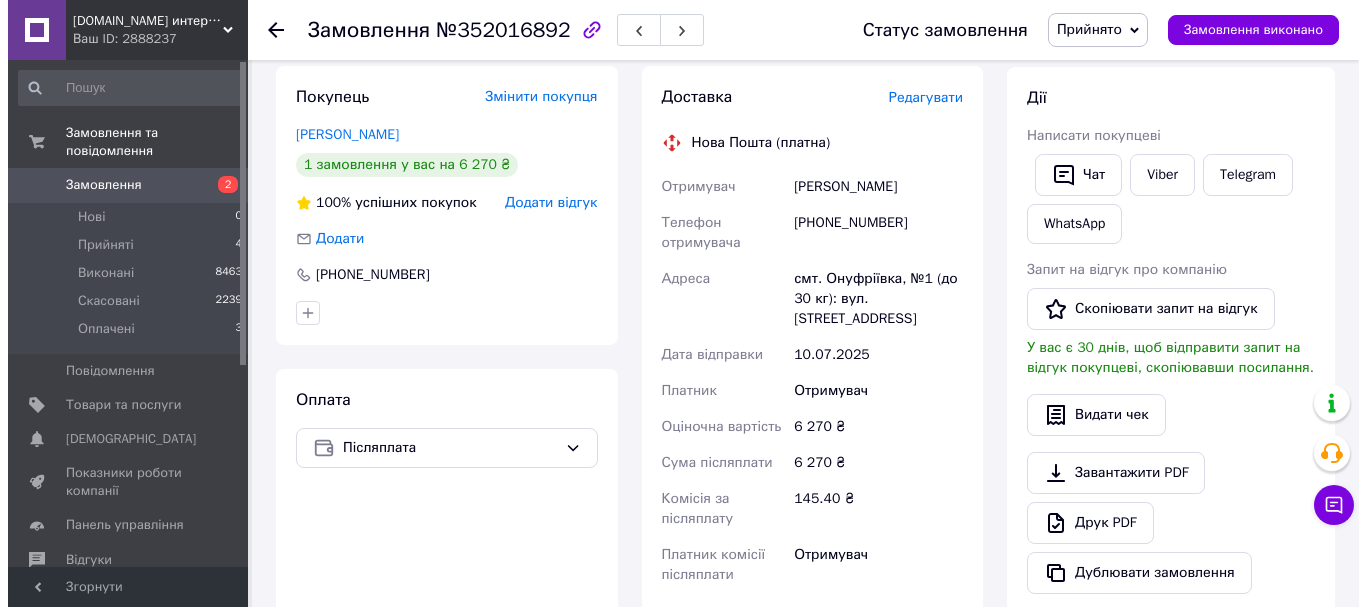 scroll, scrollTop: 0, scrollLeft: 0, axis: both 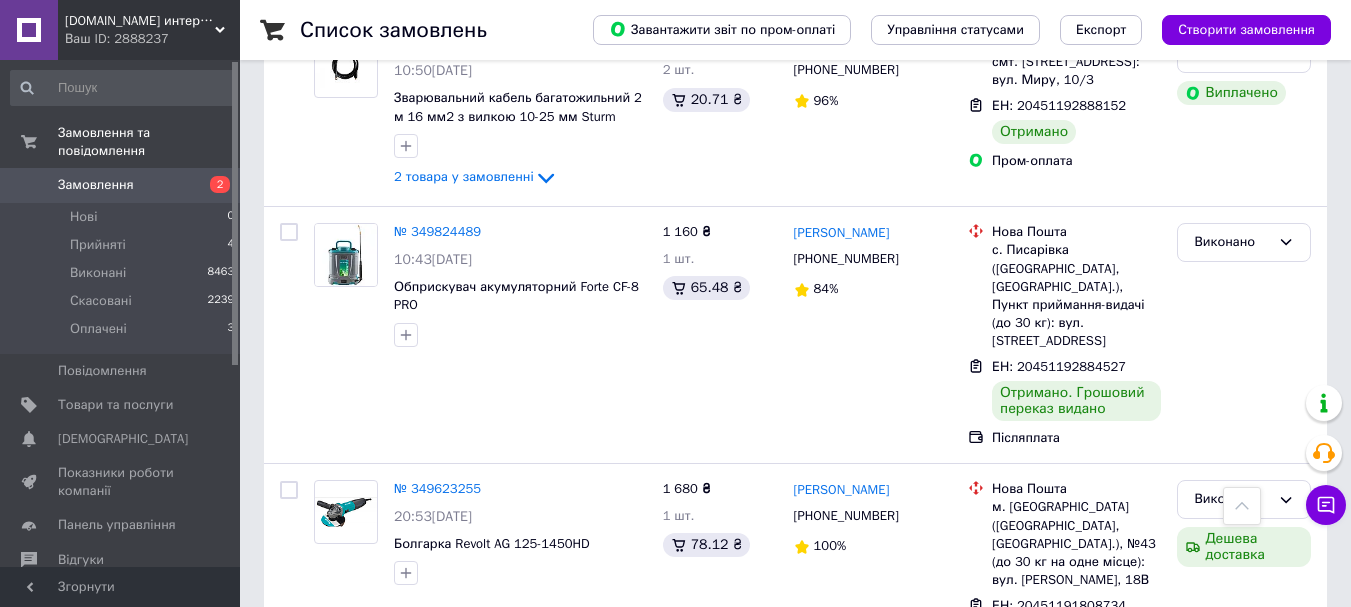 click at bounding box center (1242, 506) 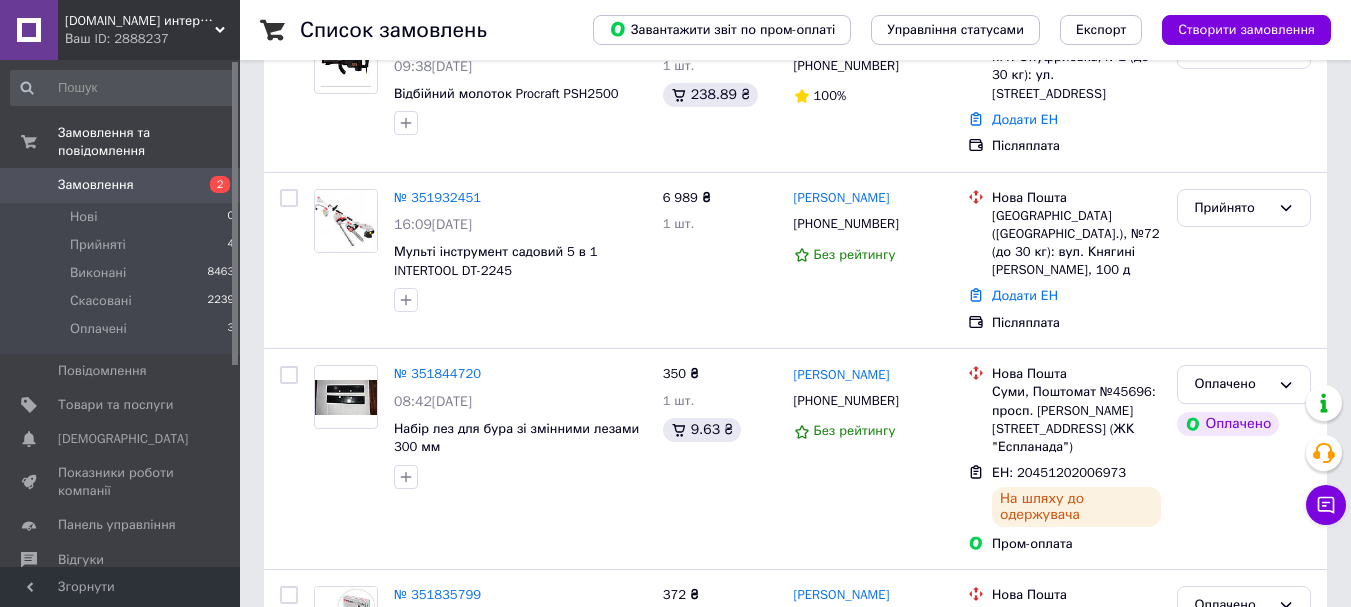 scroll, scrollTop: 667, scrollLeft: 0, axis: vertical 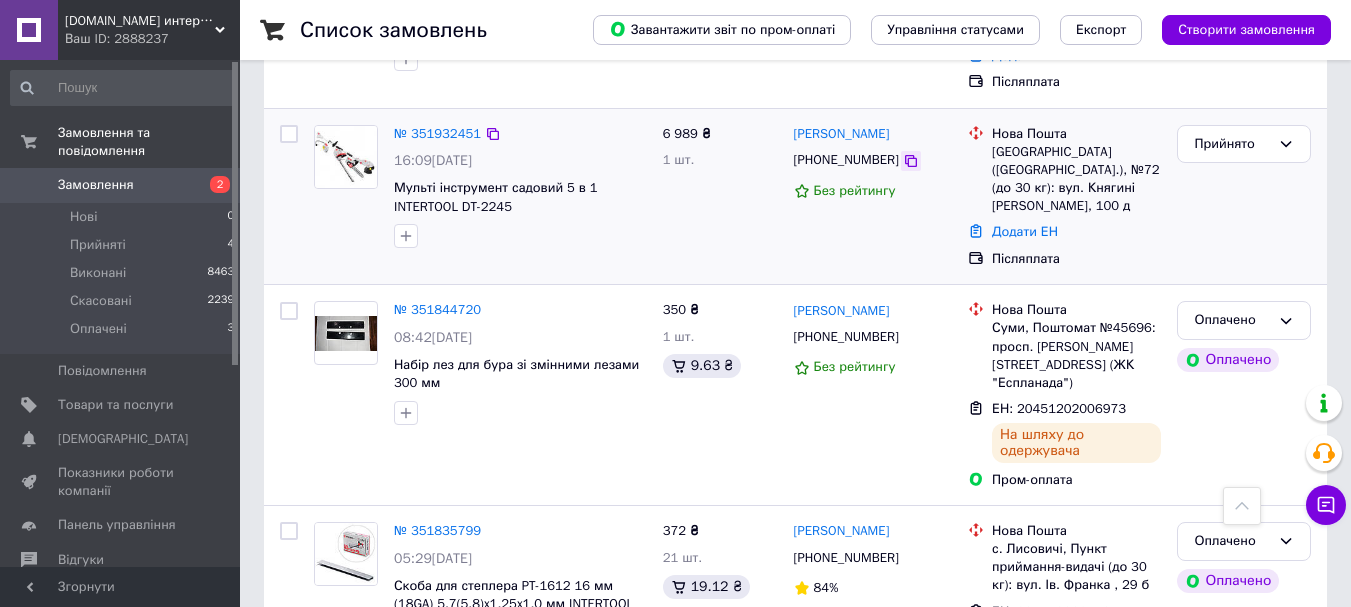 click 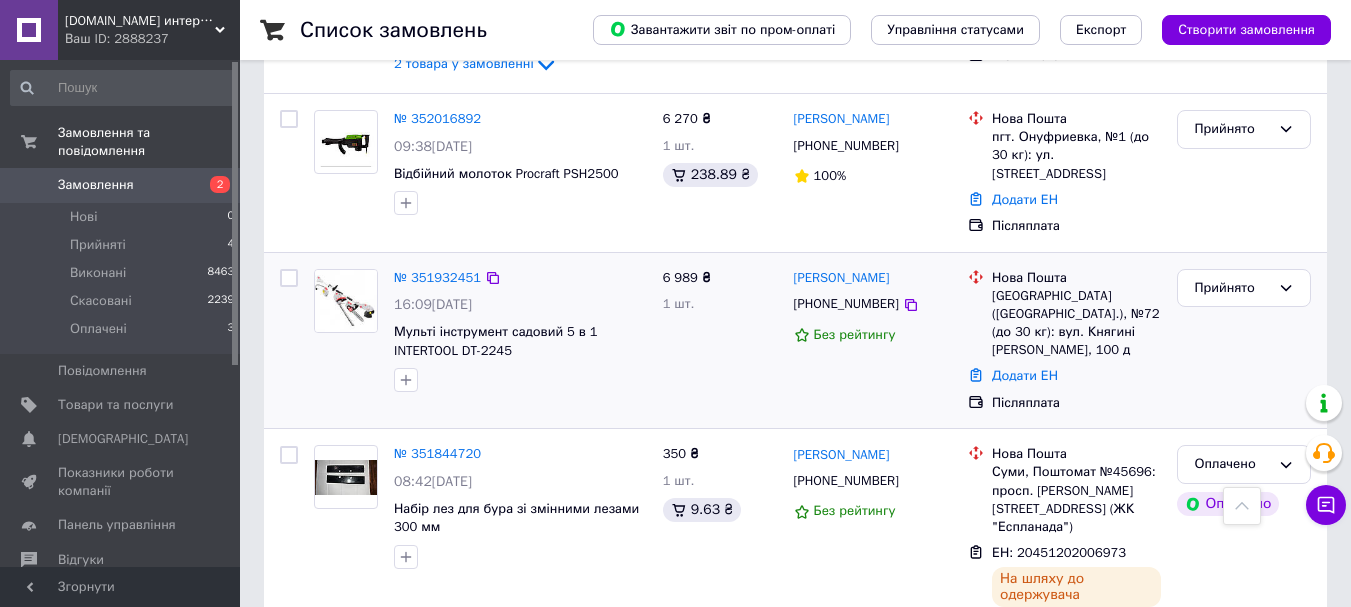 scroll, scrollTop: 500, scrollLeft: 0, axis: vertical 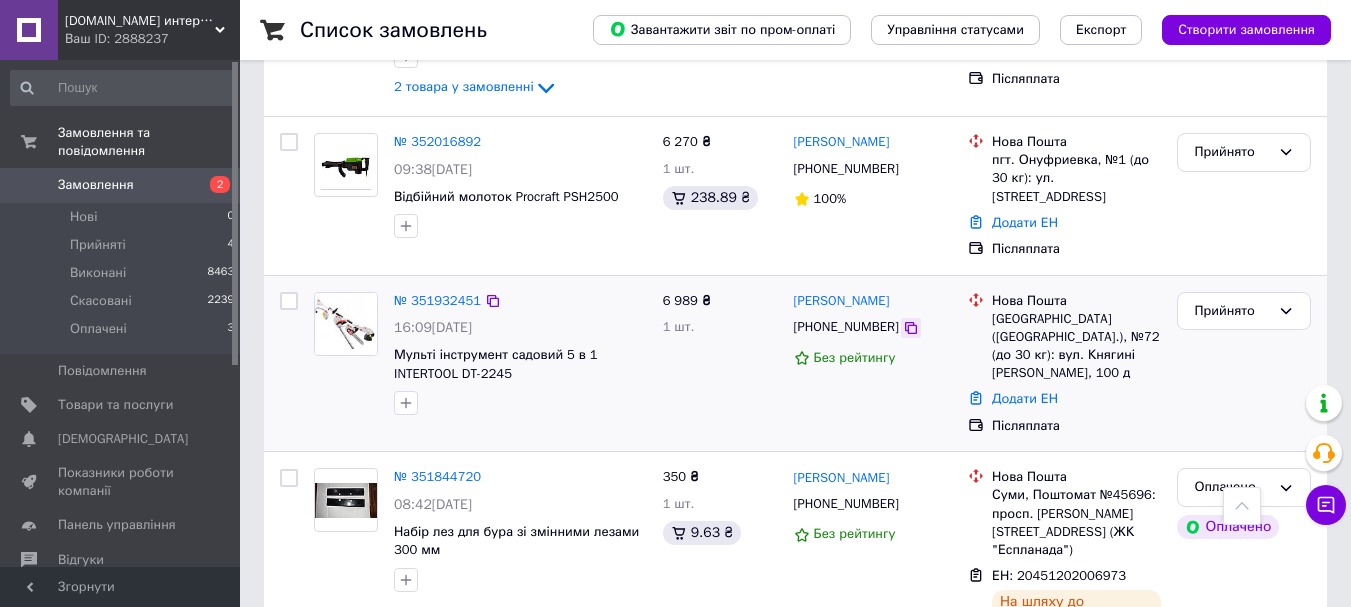 click 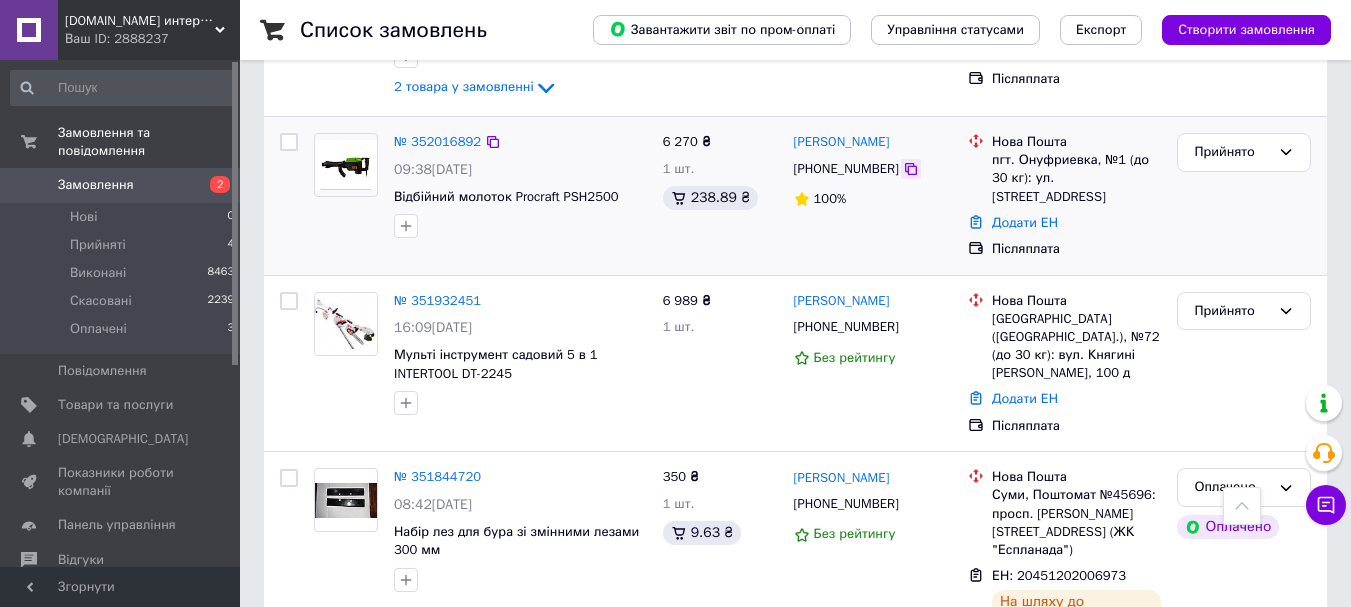 click 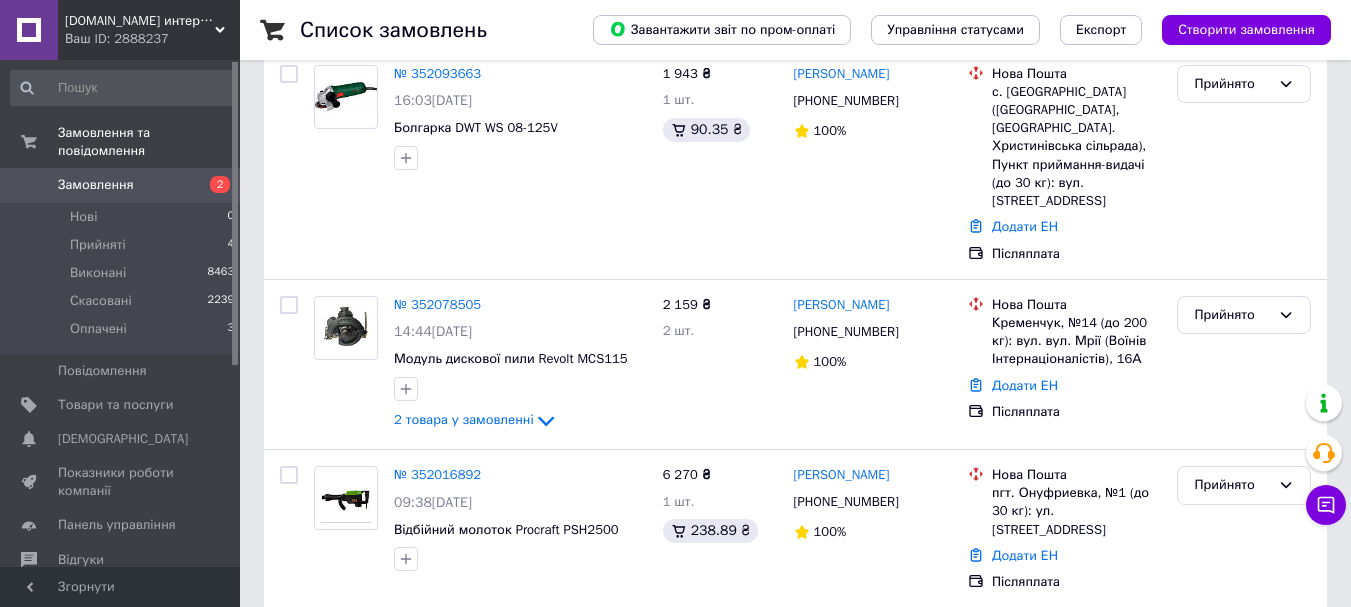 scroll, scrollTop: 0, scrollLeft: 0, axis: both 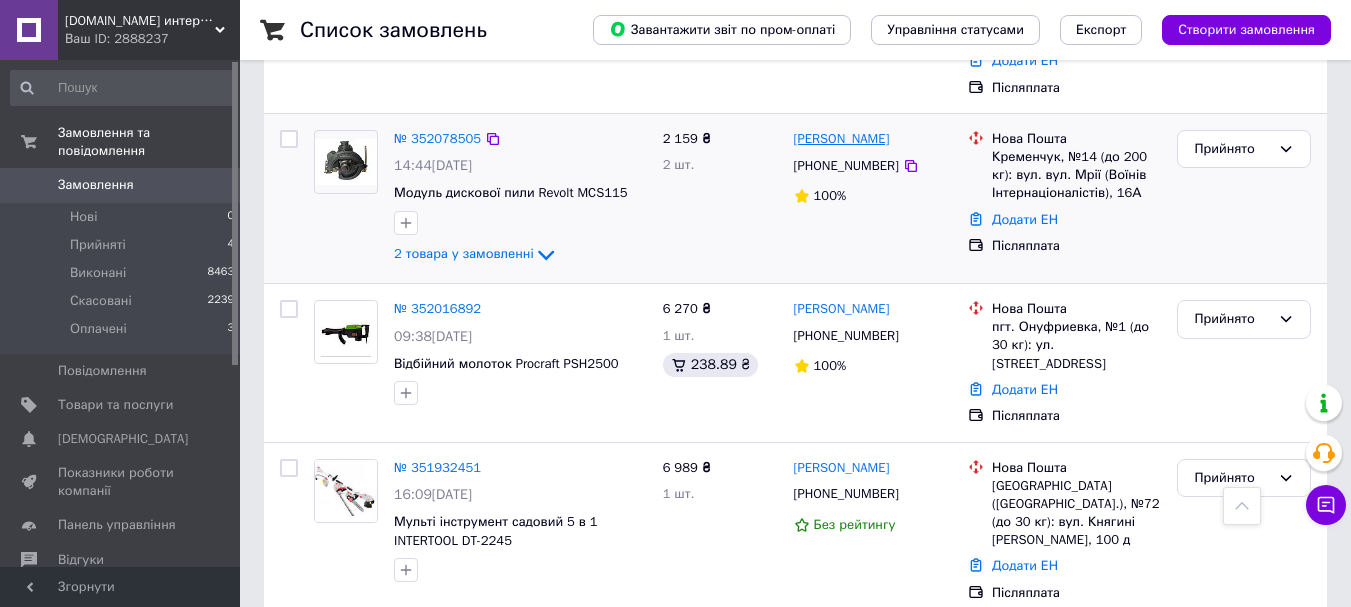 click on "[PERSON_NAME]" at bounding box center (842, 139) 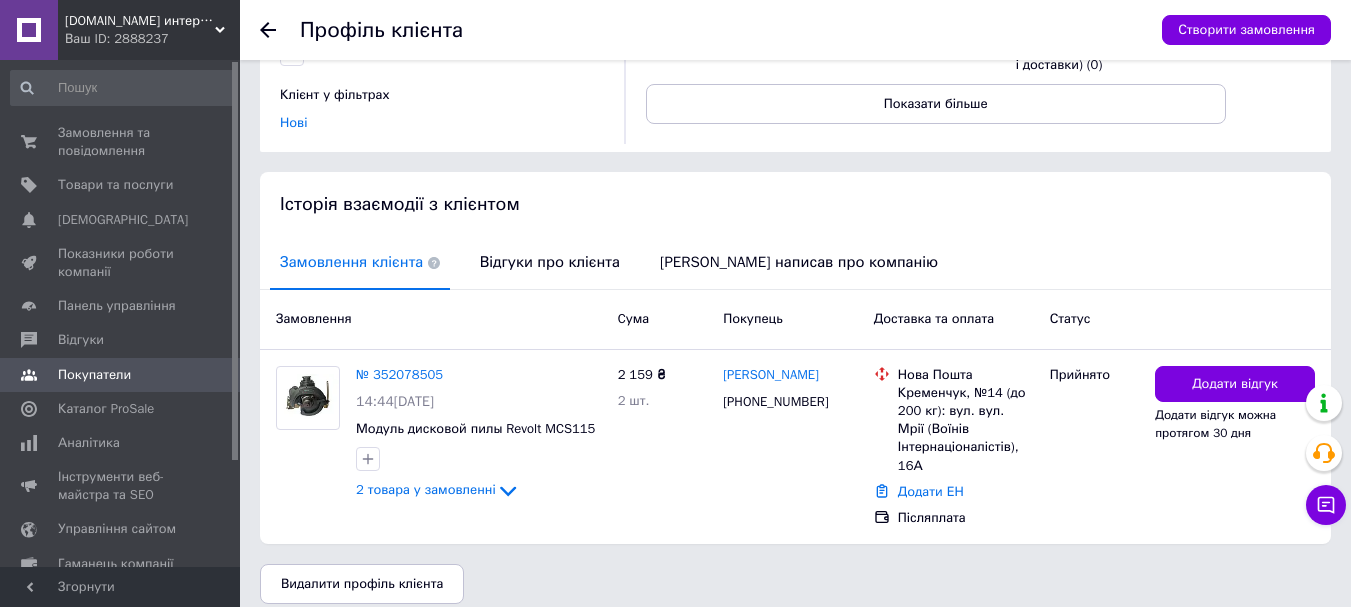 scroll, scrollTop: 308, scrollLeft: 0, axis: vertical 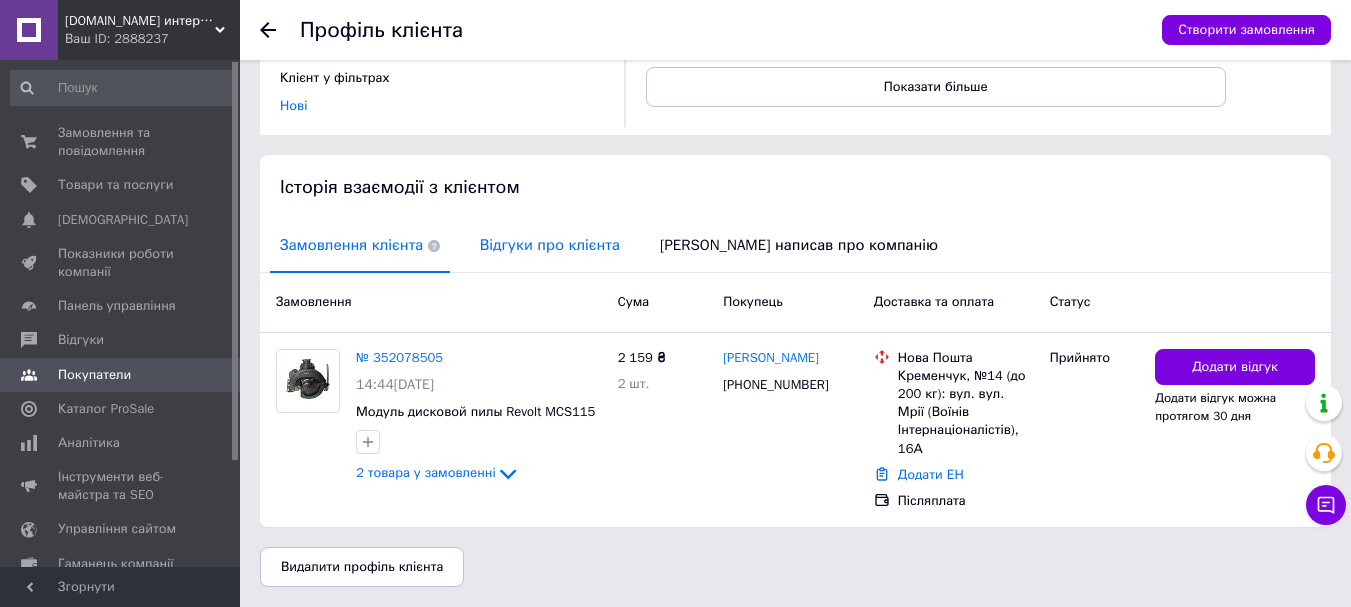 click on "Відгуки про клієнта" at bounding box center [550, 245] 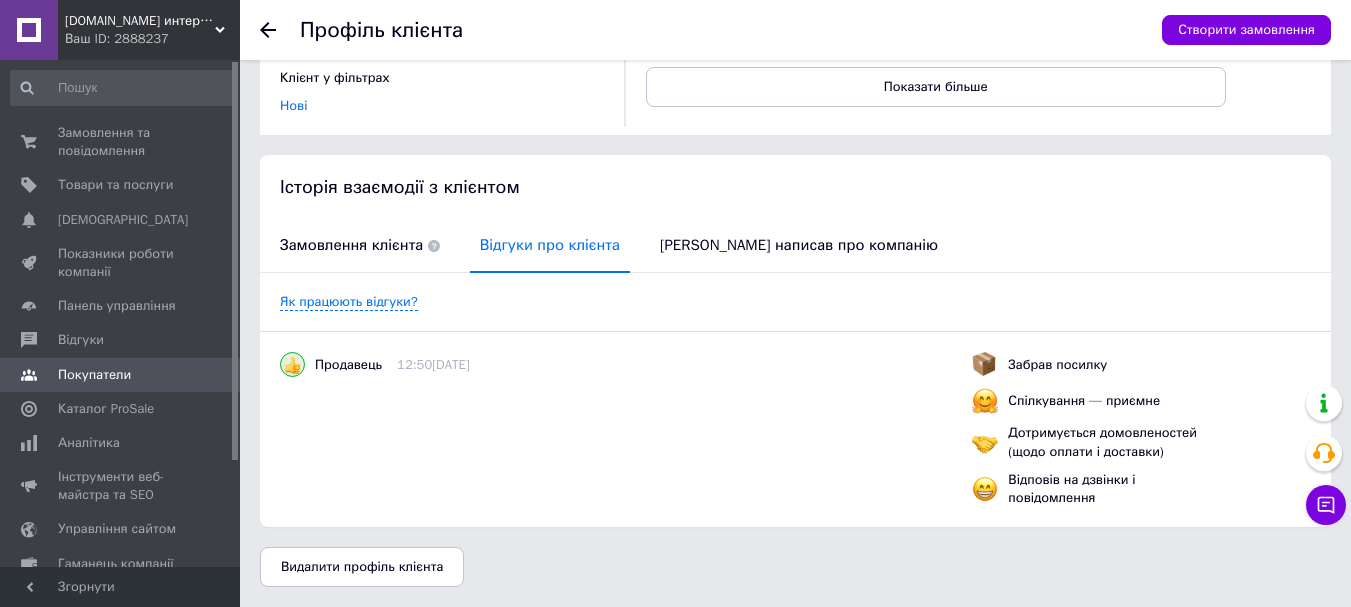 click on "Відгуки про клієнта" at bounding box center (550, 245) 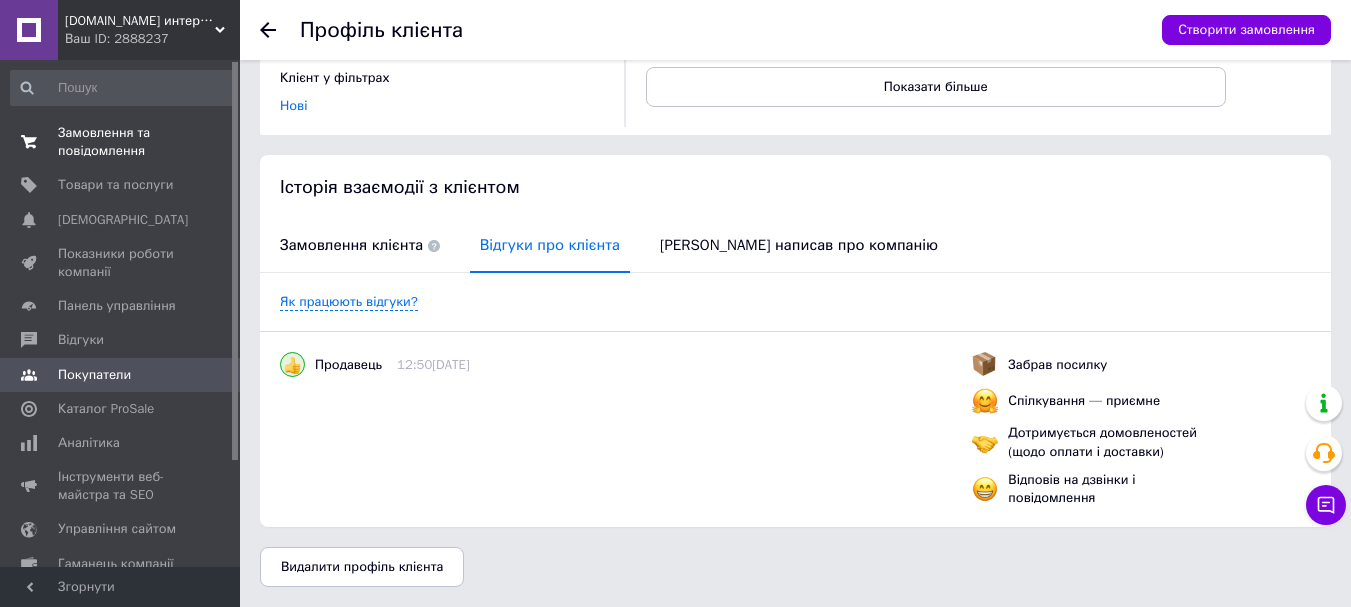 click on "Замовлення та повідомлення" at bounding box center [121, 142] 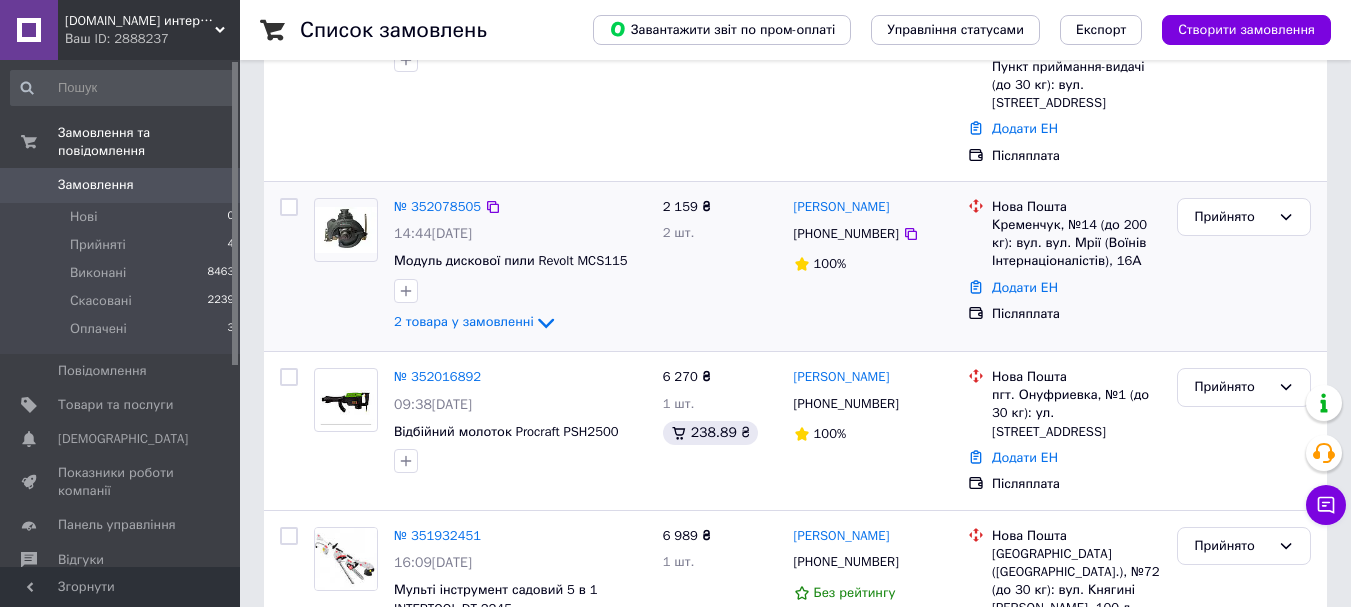scroll, scrollTop: 167, scrollLeft: 0, axis: vertical 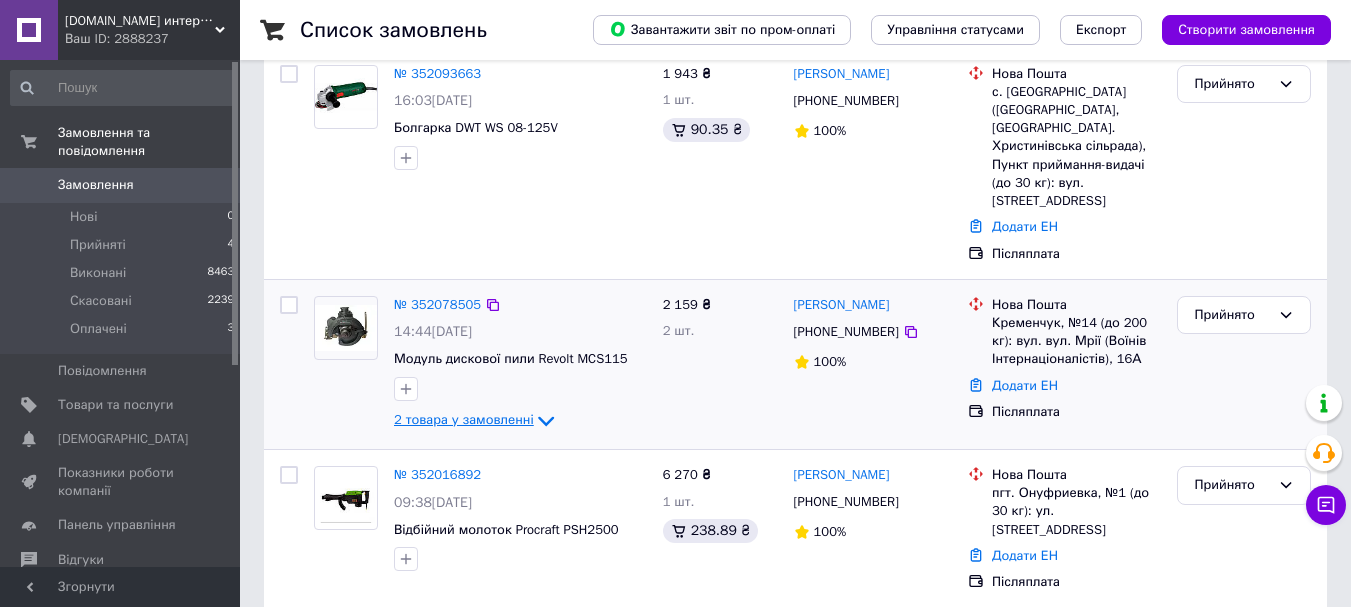 click on "2 товара у замовленні" at bounding box center [464, 420] 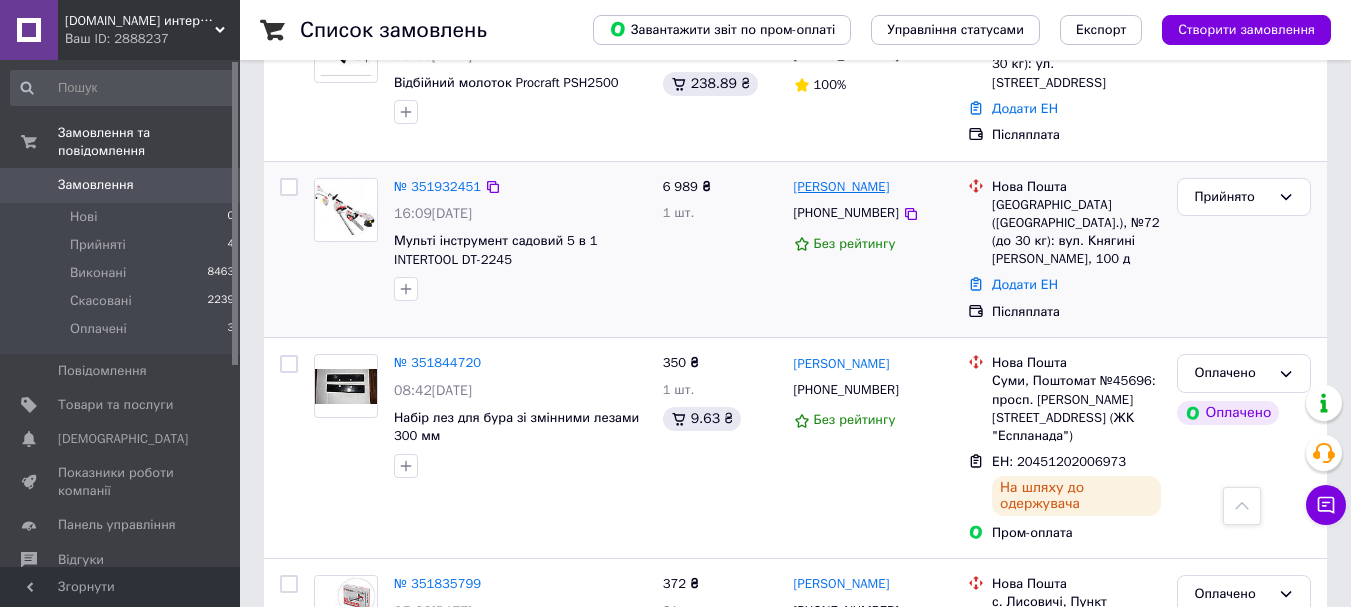 scroll, scrollTop: 833, scrollLeft: 0, axis: vertical 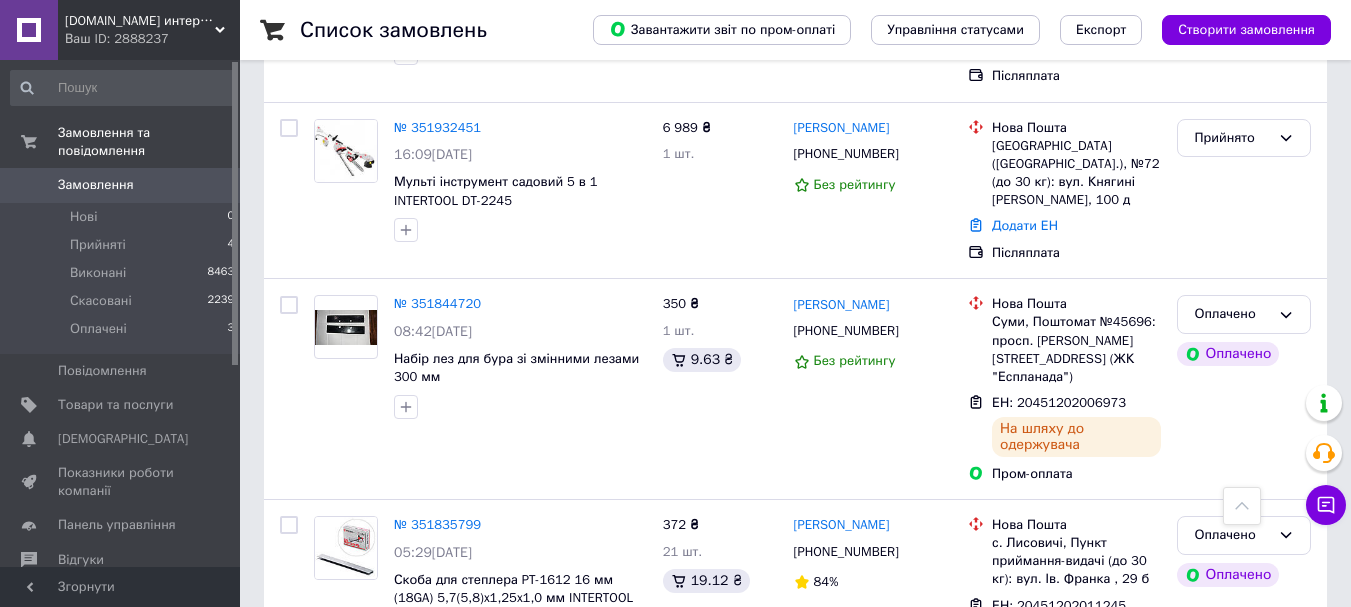 click on "Замовлення" at bounding box center [96, 185] 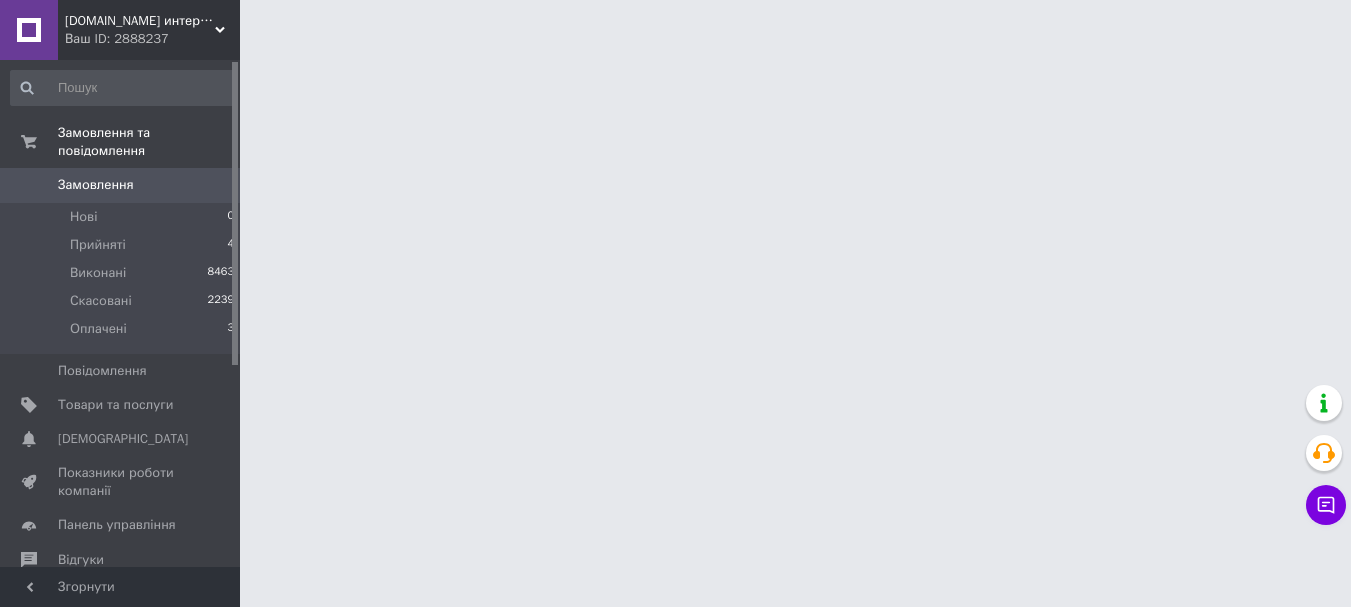 scroll, scrollTop: 0, scrollLeft: 0, axis: both 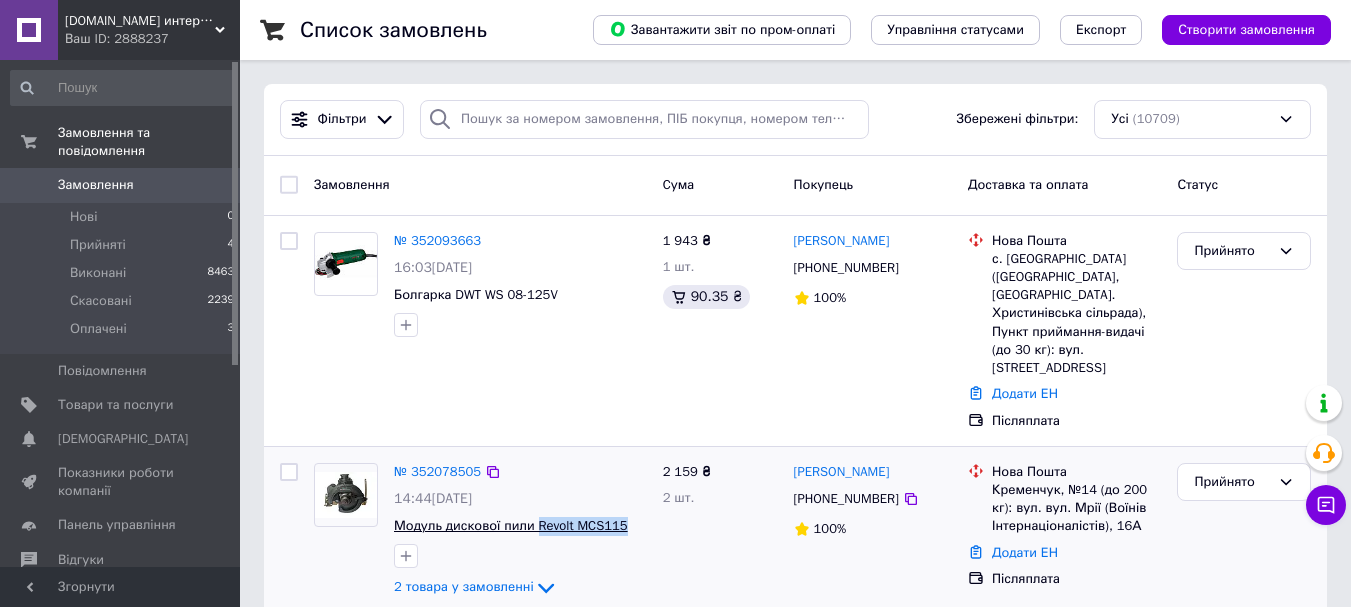drag, startPoint x: 625, startPoint y: 512, endPoint x: 533, endPoint y: 514, distance: 92.021736 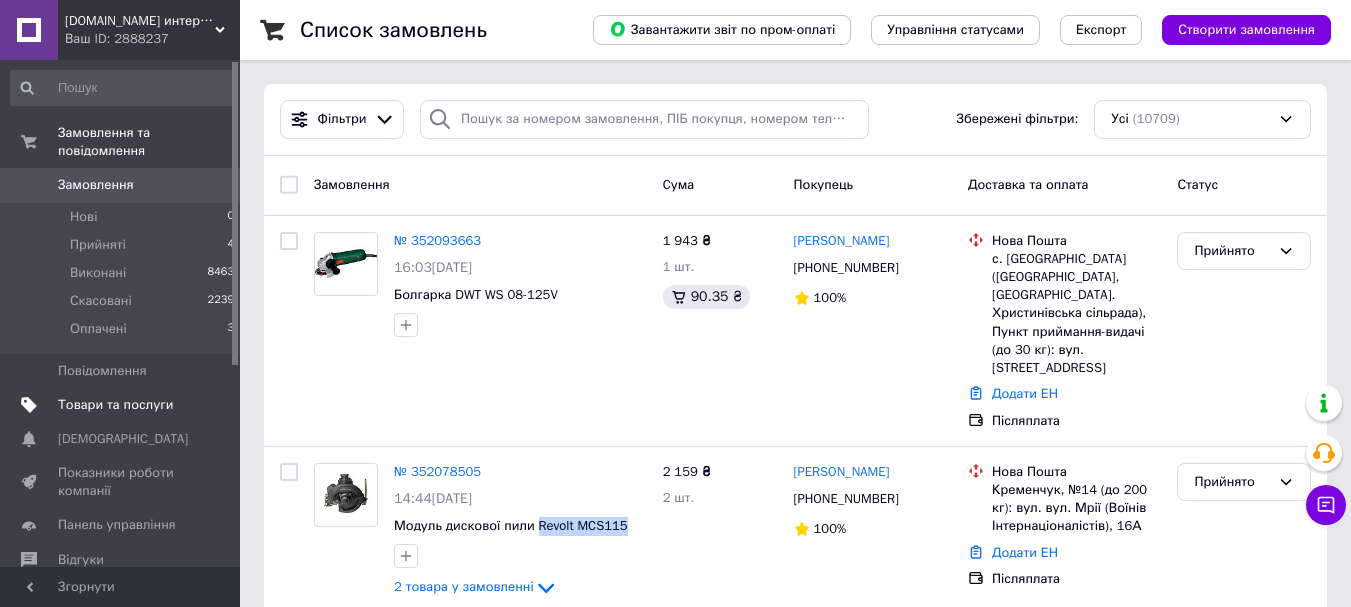 click on "Товари та послуги" at bounding box center (123, 405) 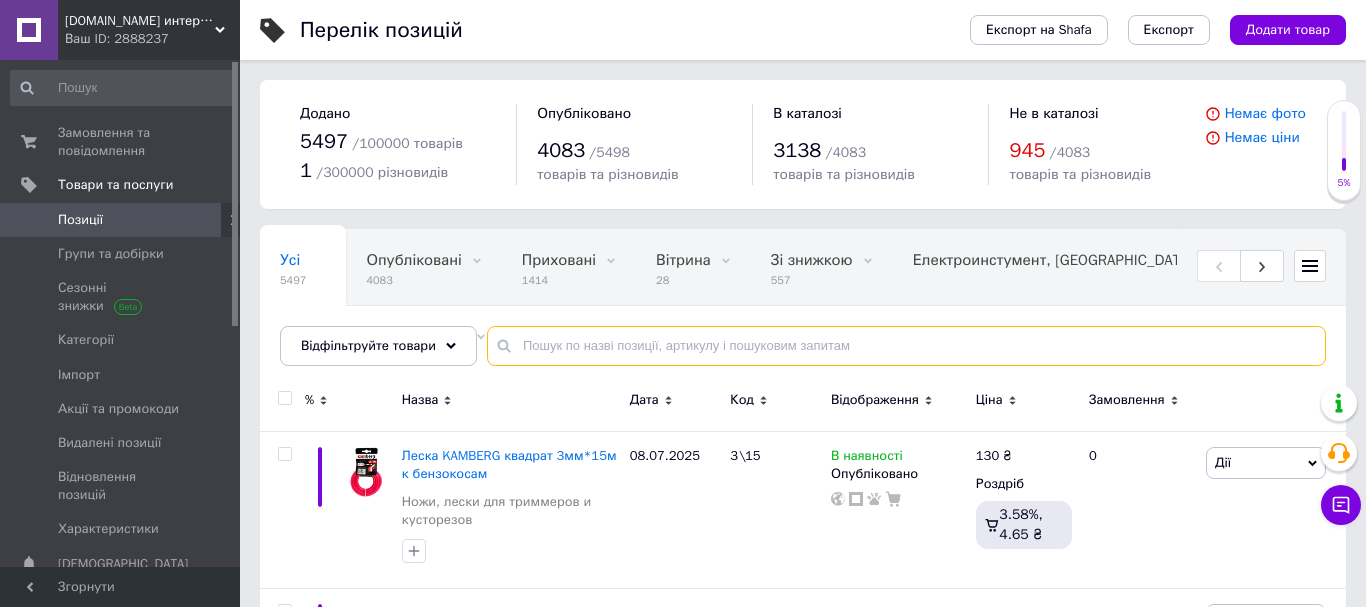 click at bounding box center [906, 346] 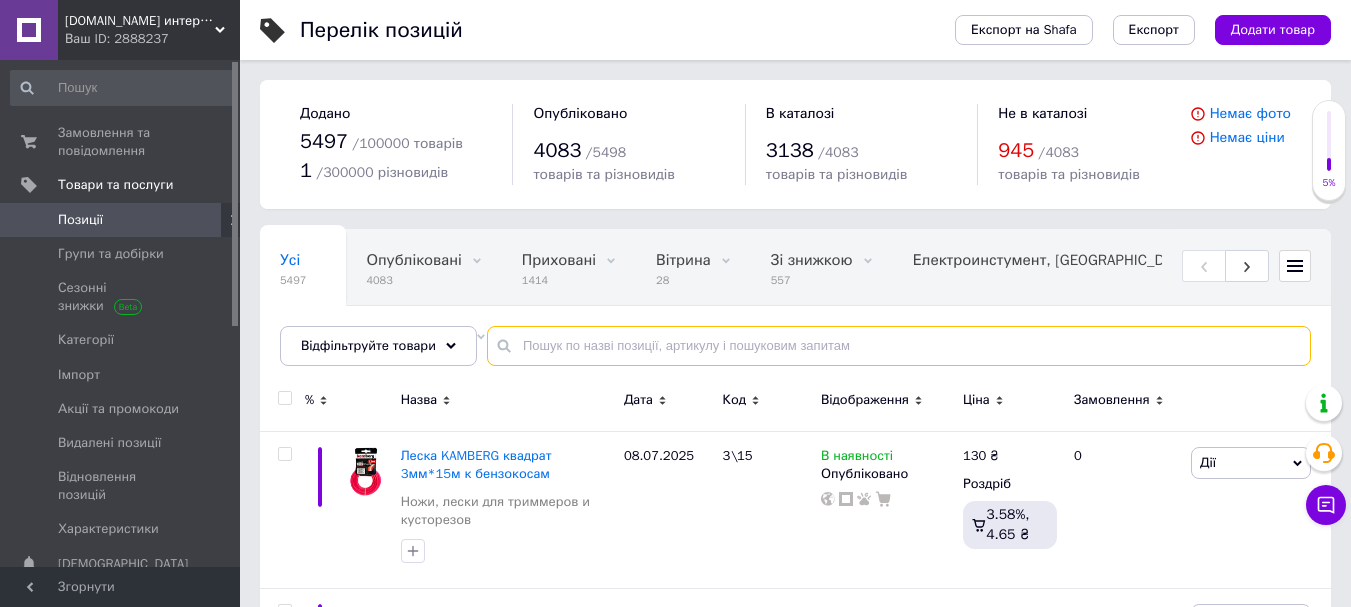 paste on "Revolt MCS115" 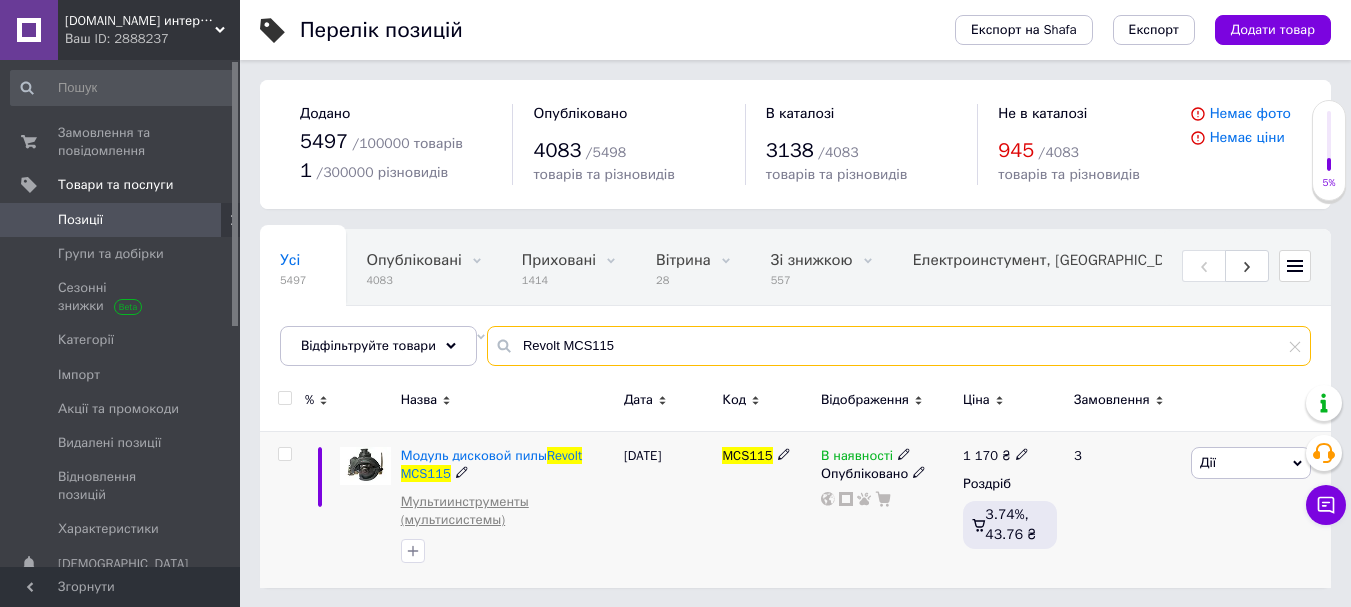 type on "Revolt MCS115" 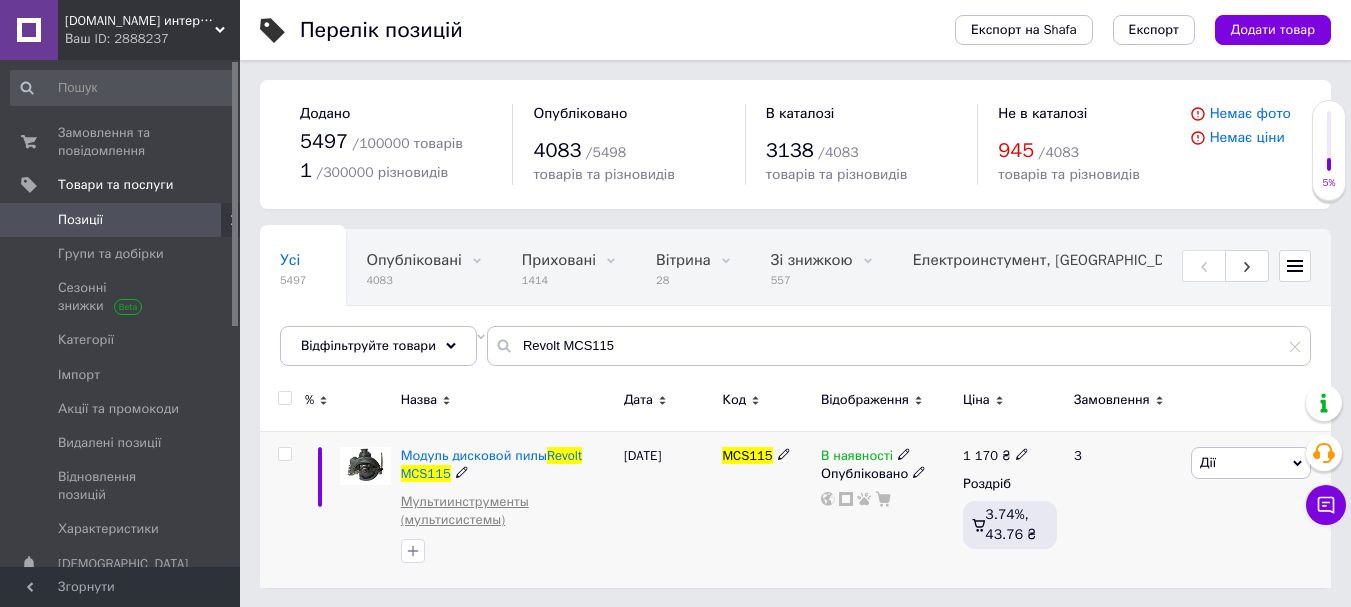 click on "Мультиинструменты (мультисистемы)" at bounding box center (507, 511) 